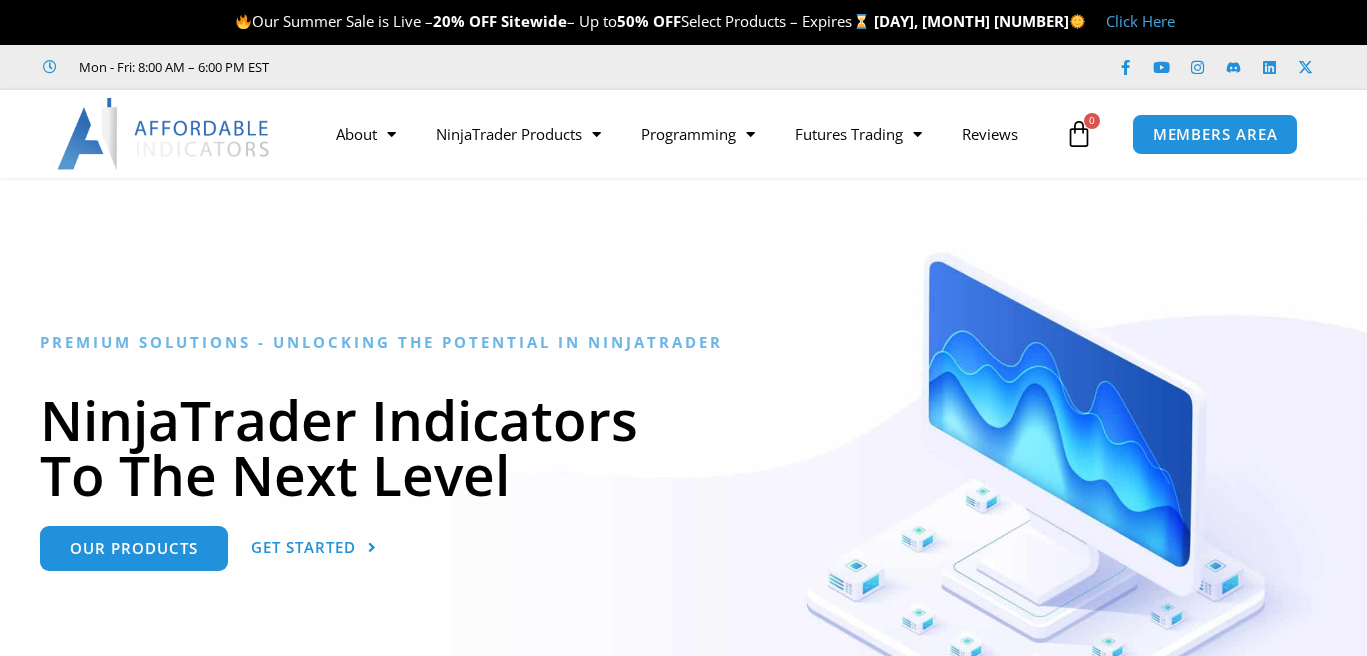scroll, scrollTop: 0, scrollLeft: 0, axis: both 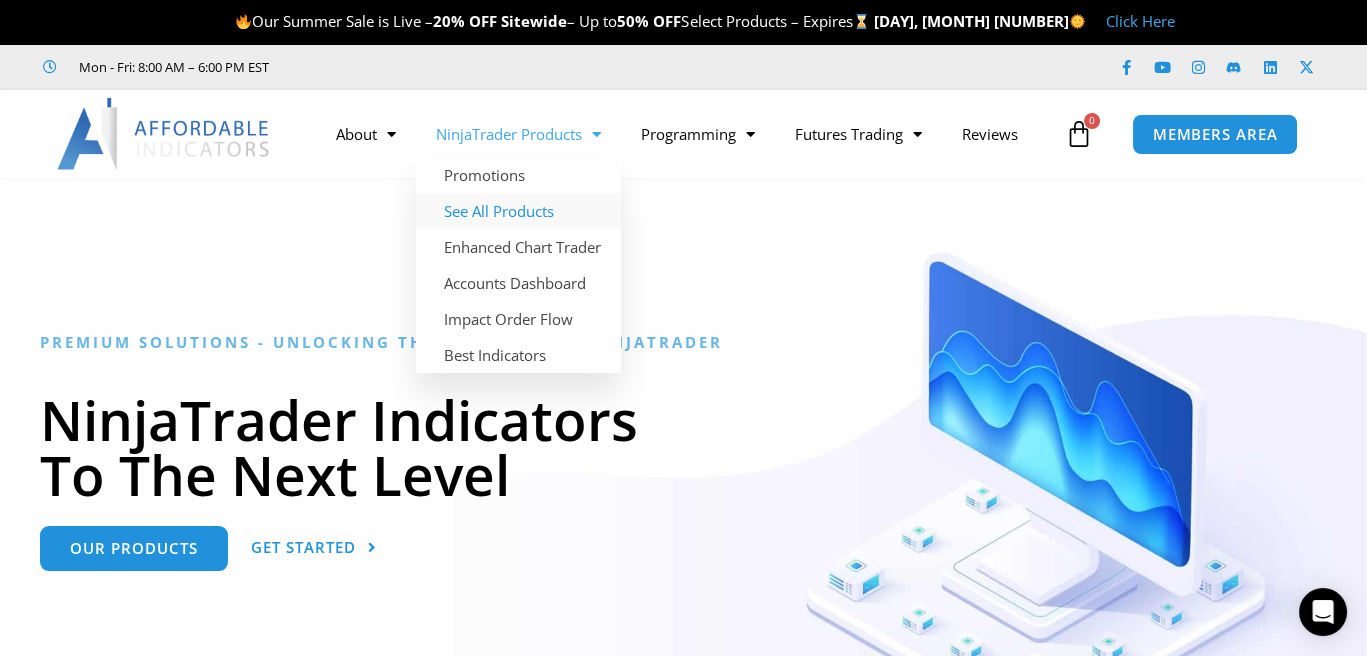 click on "See All Products" 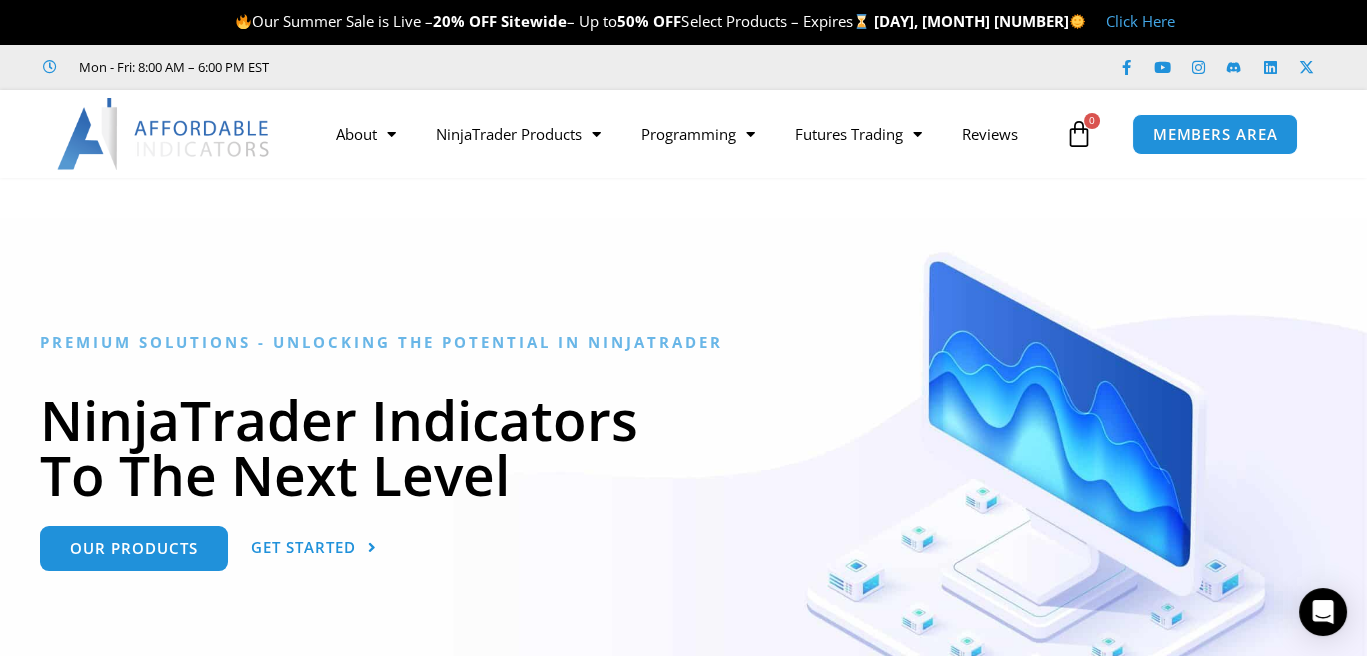 scroll, scrollTop: 574, scrollLeft: 0, axis: vertical 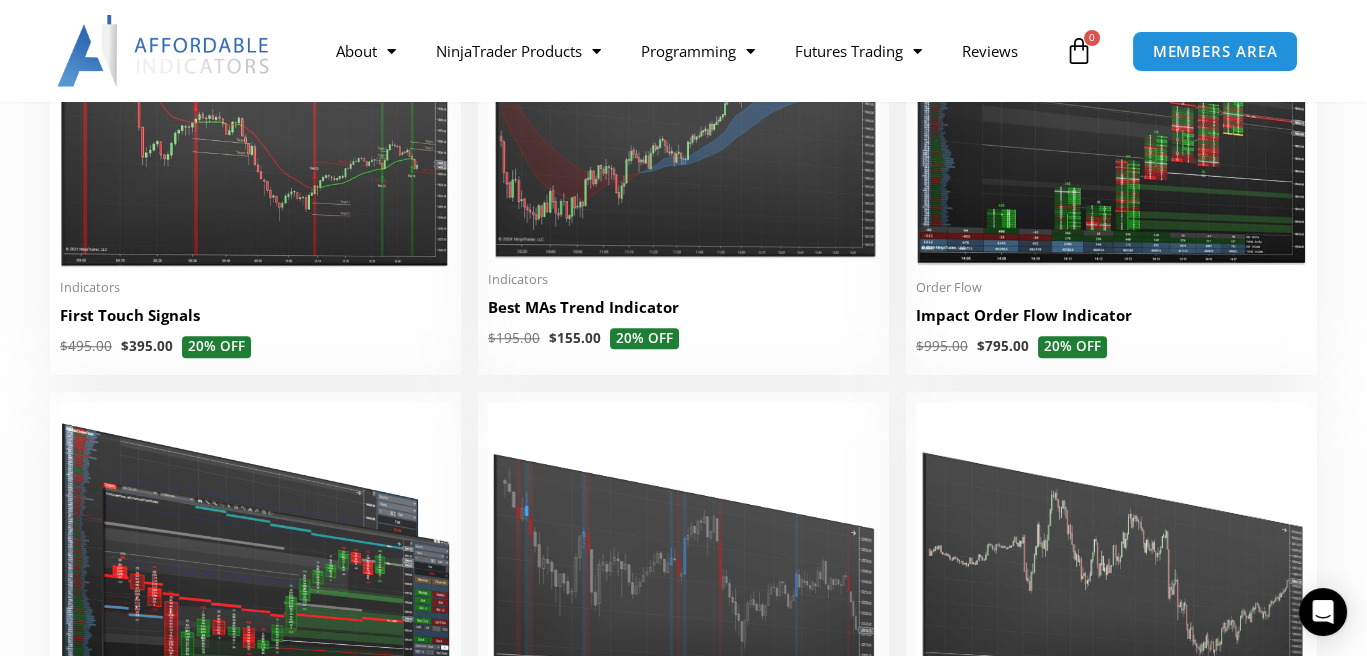 click at bounding box center [255, 99] 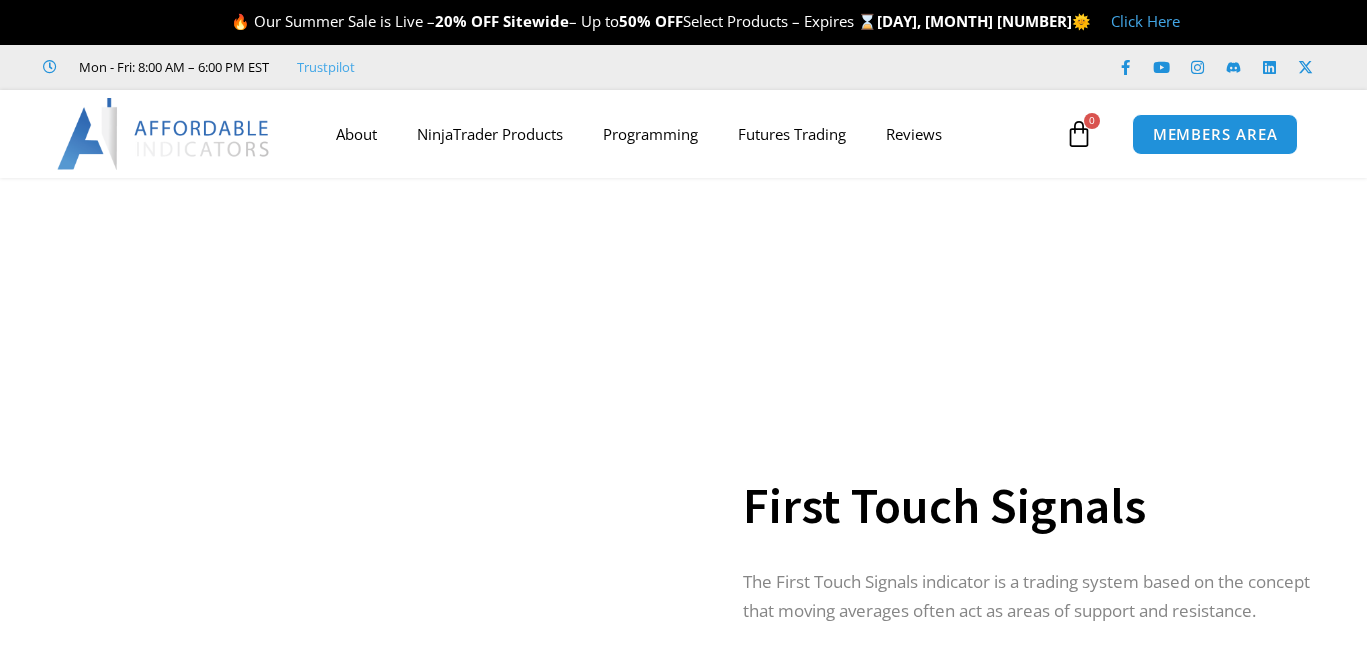 scroll, scrollTop: 0, scrollLeft: 0, axis: both 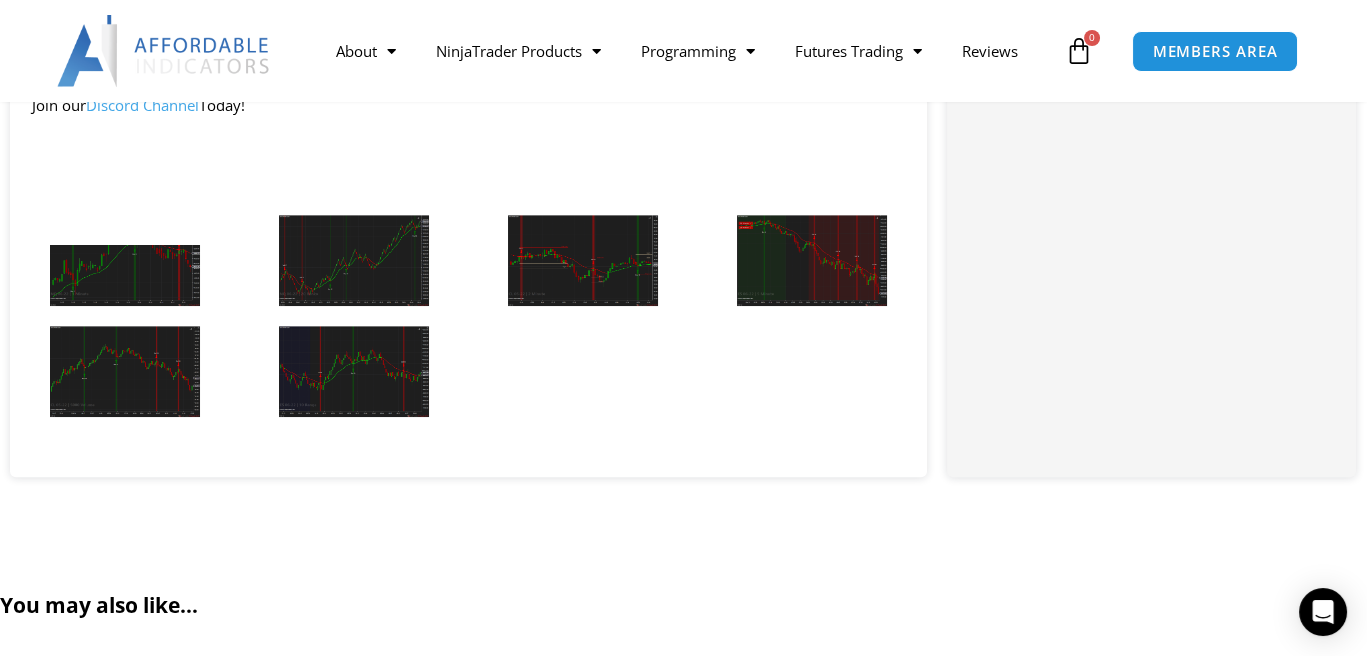 click on "Skip to content
Our Summer Sale is Live –  20% OFF   Sitewide  – Up to  50% OFF  Select Products – Expires    [DAY], [MONTH] [NUMBER]        Click Here
Mon - Fri: 8:00 AM – 6:00 PM EST
Facebook-f
Youtube
Instagram
Linkedin
X-twitter
Facebook-f
Youtube" at bounding box center [683, -124] 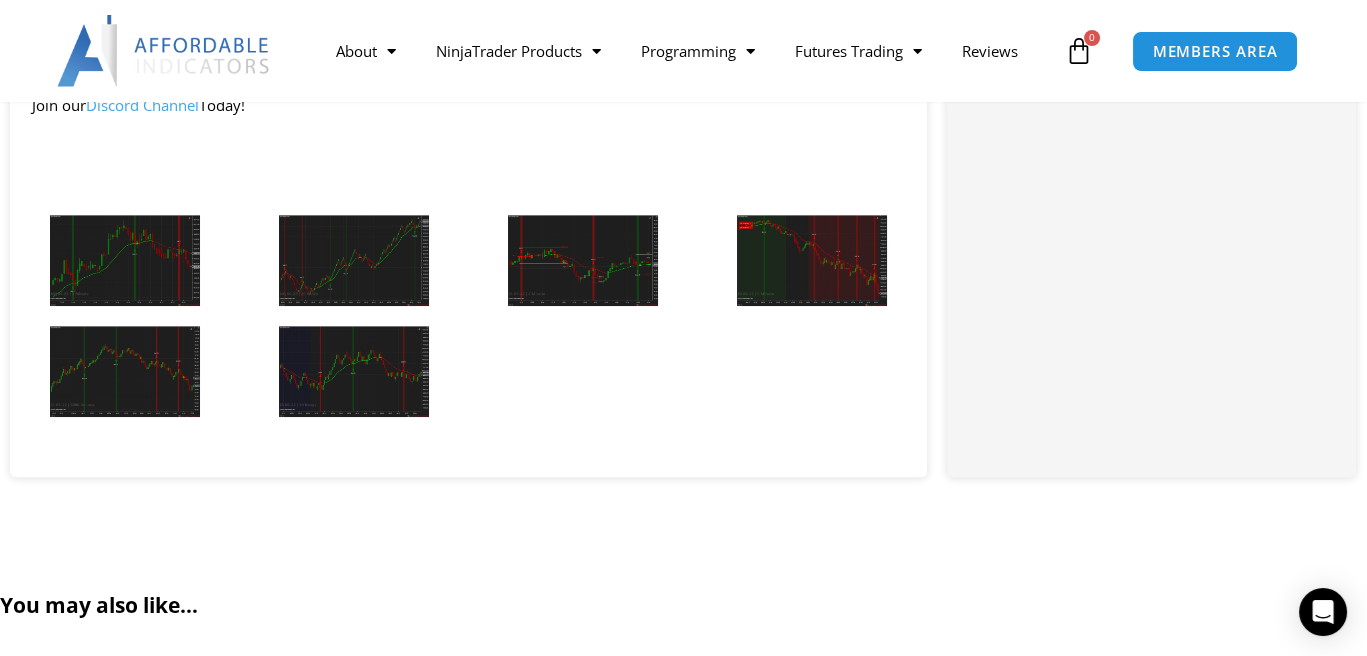click at bounding box center (125, 260) 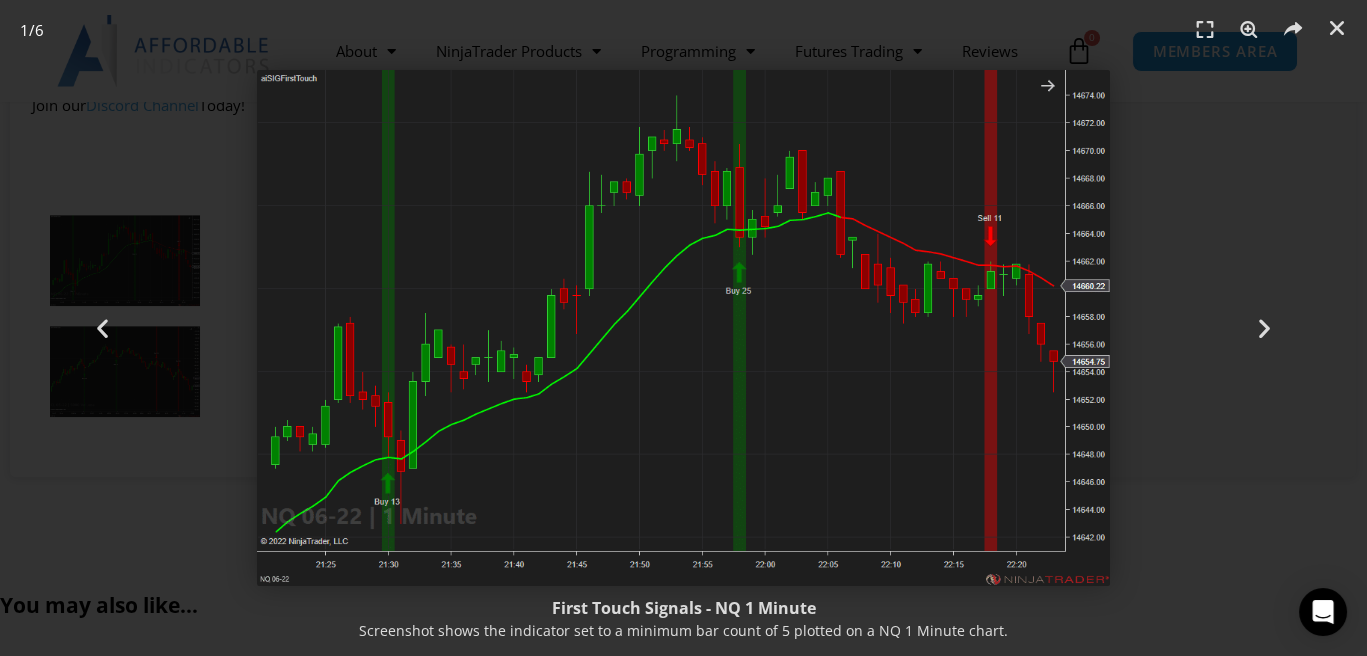 click at bounding box center [1264, 328] 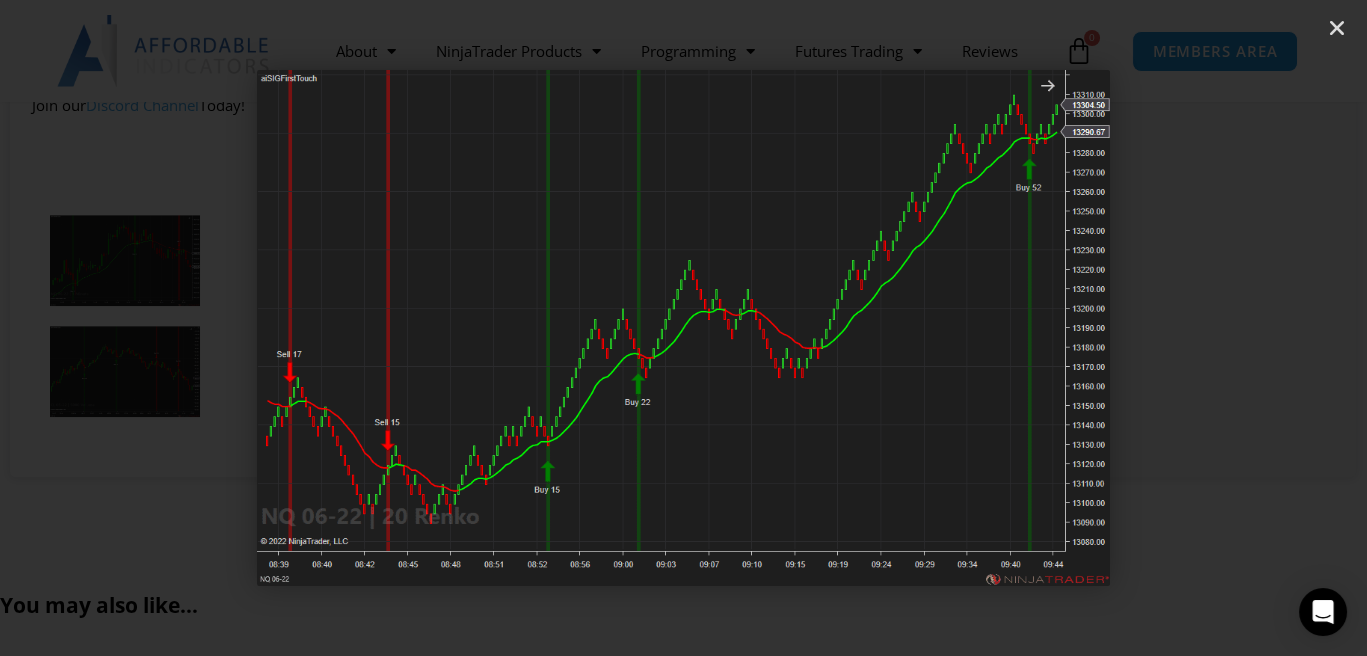 click at bounding box center (1264, 328) 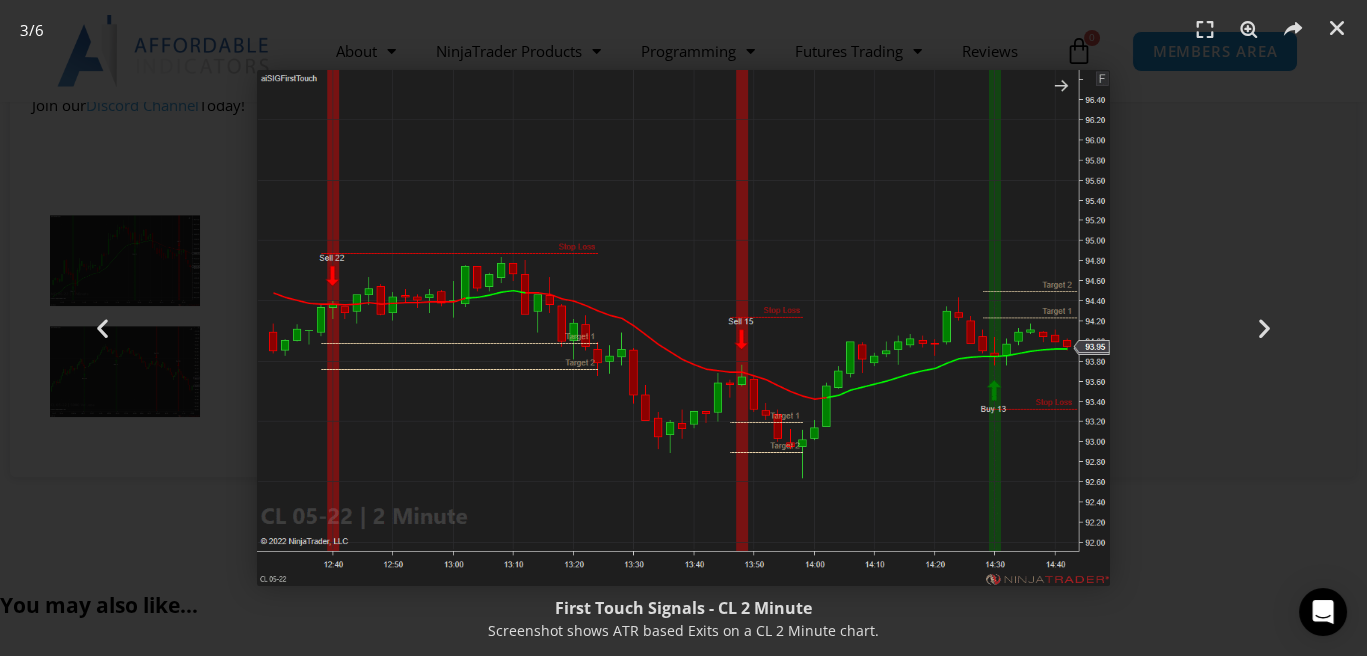 click at bounding box center [1264, 328] 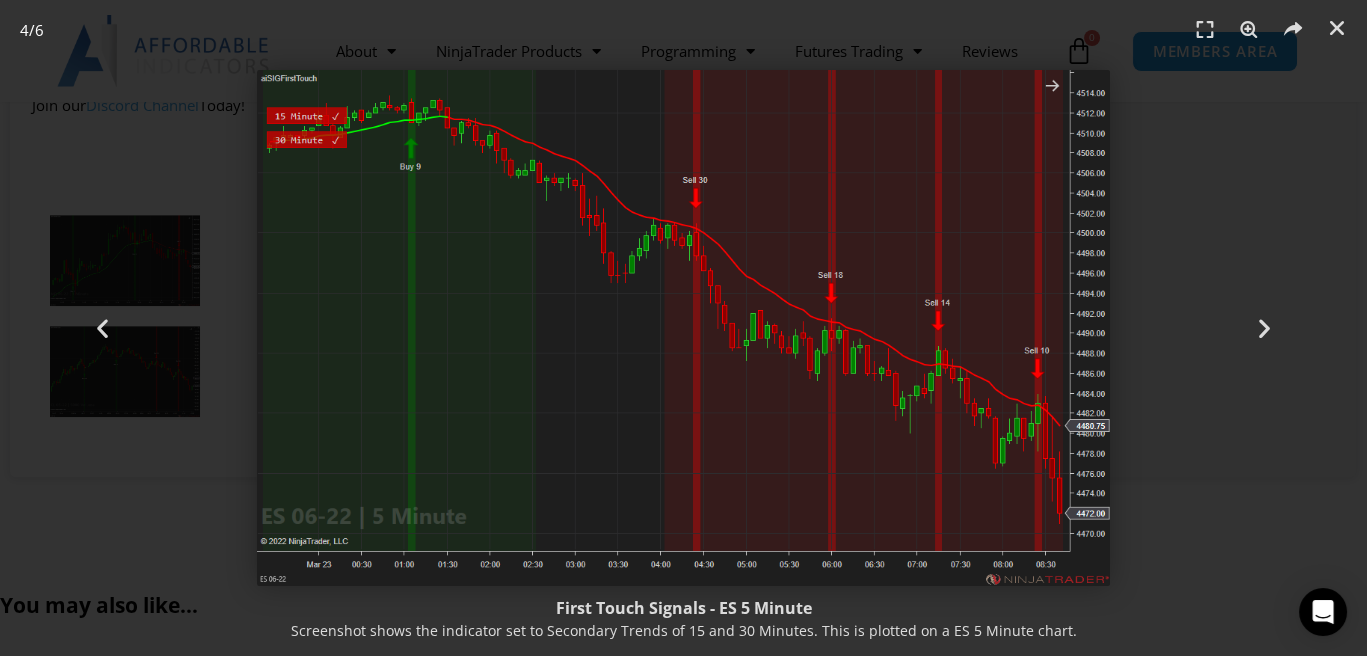 click at bounding box center [1264, 328] 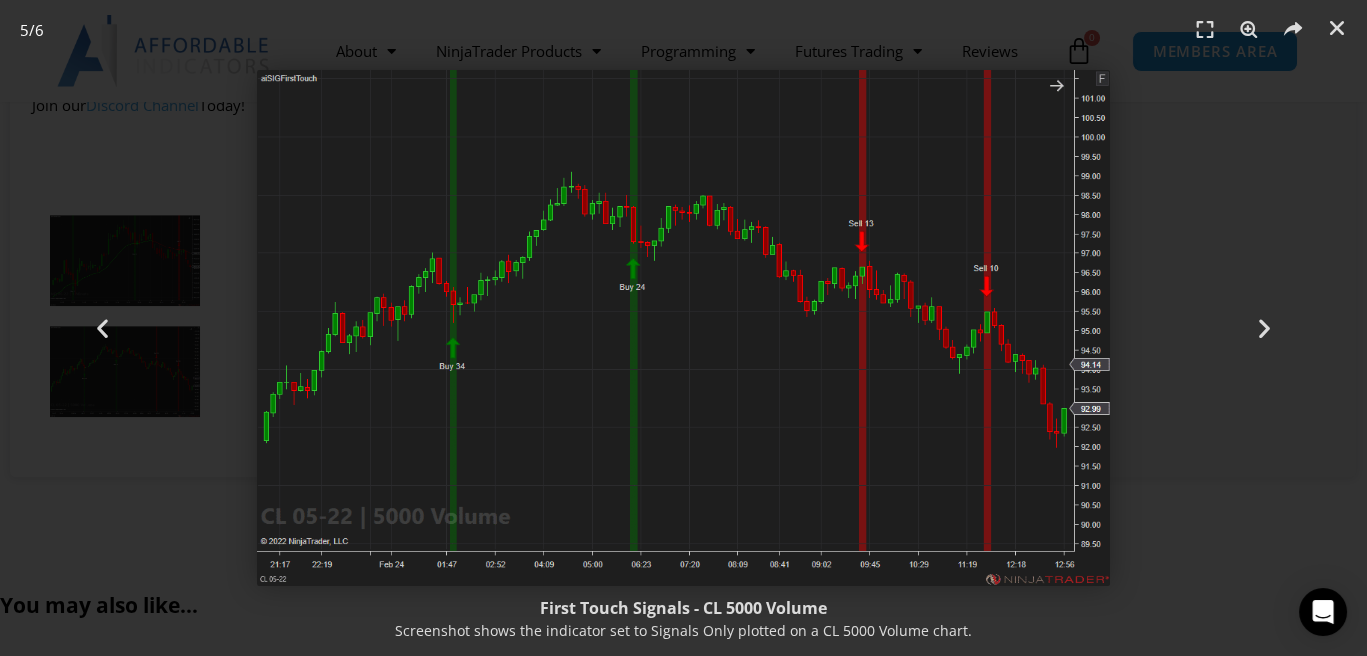 click at bounding box center (1337, 28) 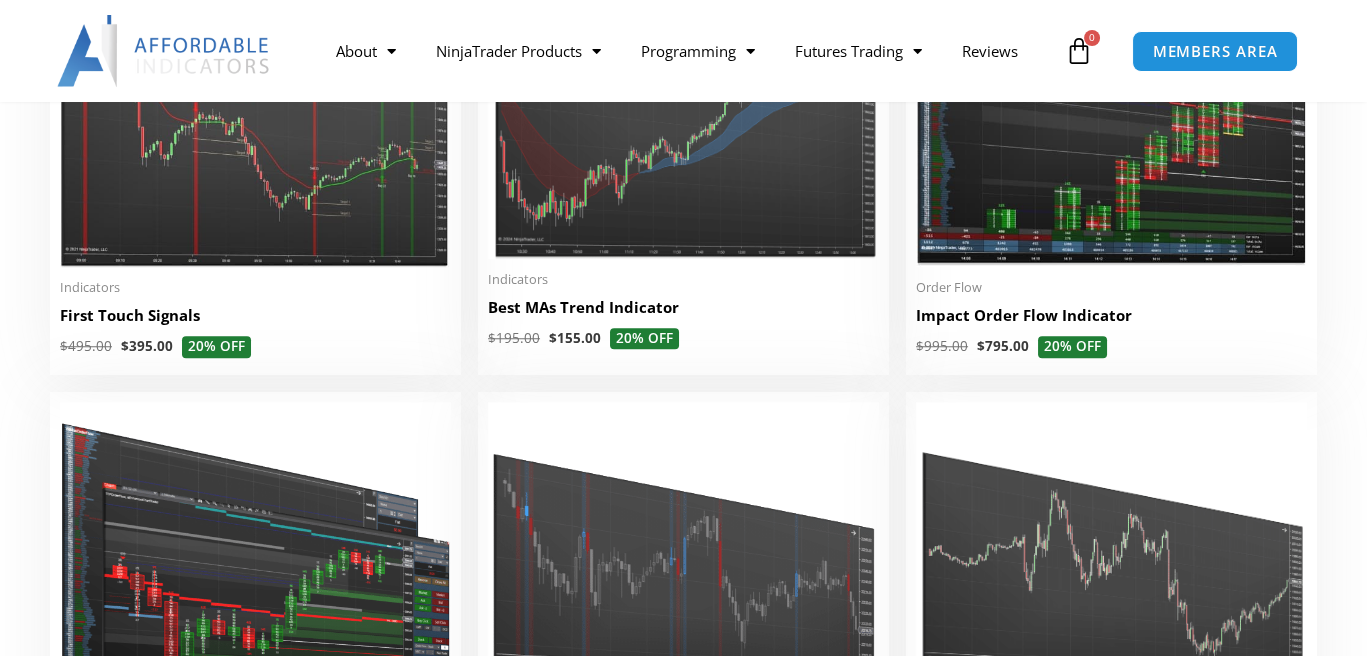 scroll, scrollTop: 3444, scrollLeft: 0, axis: vertical 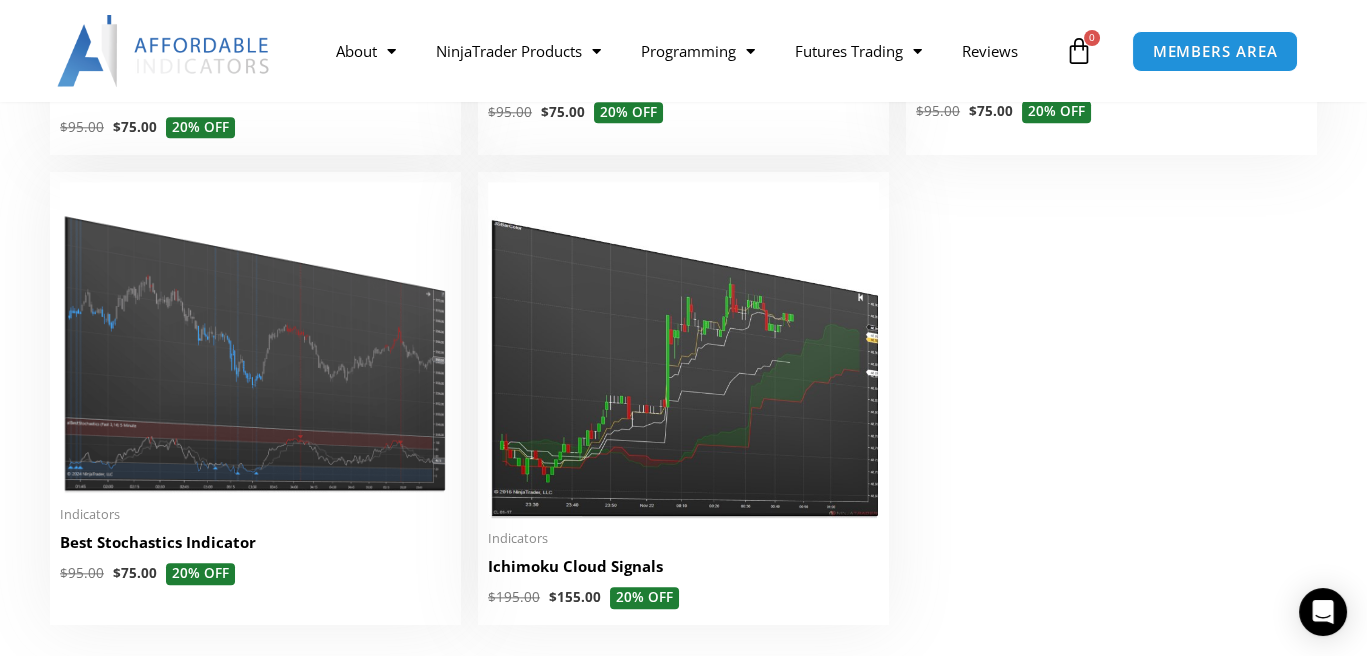 click at bounding box center [683, 350] 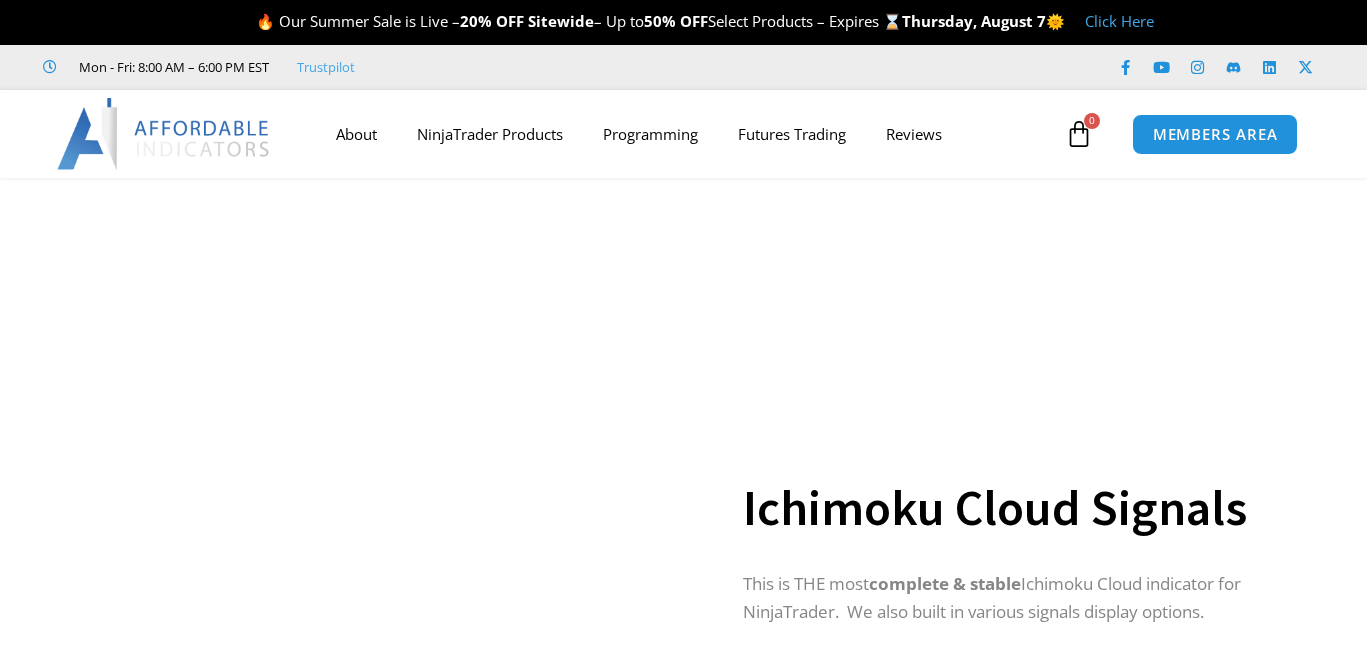 scroll, scrollTop: 0, scrollLeft: 0, axis: both 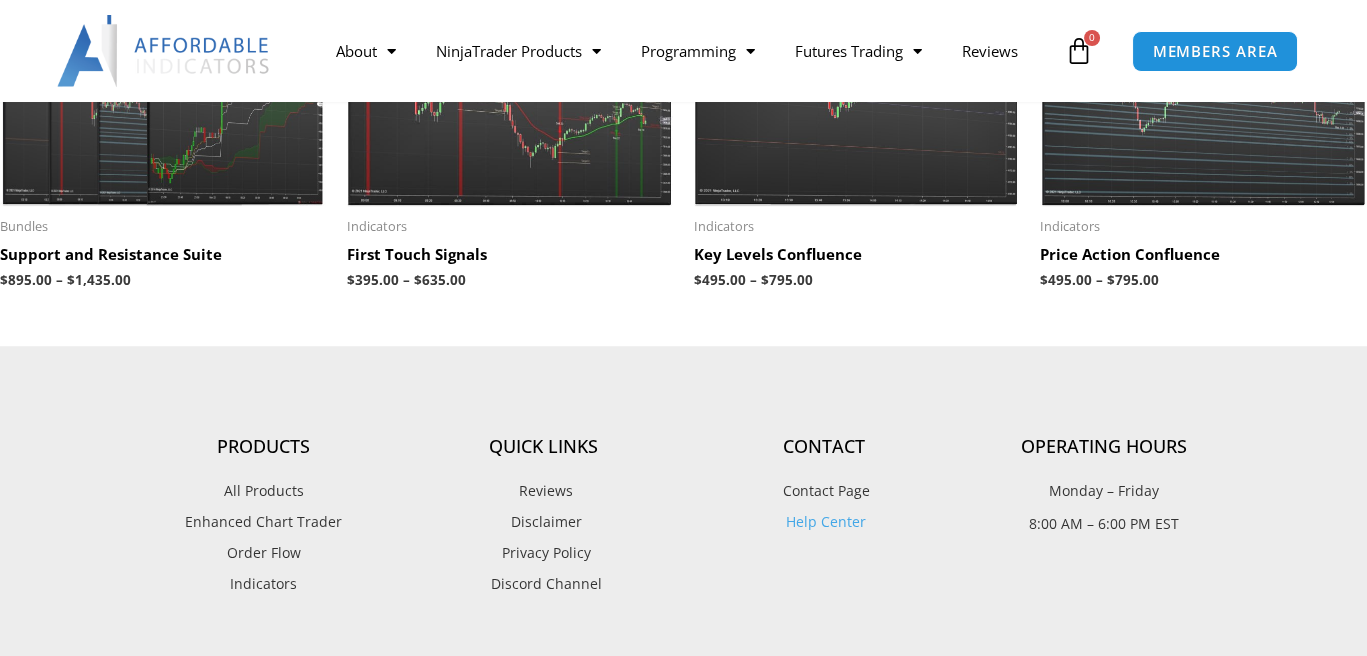 click on "Skip to content
Our Summer Sale is Live –  20% OFF   Sitewide  – Up to  50% OFF  Select Products – Expires    Thursday, August 7        Click Here
Mon - Fri: 8:00 AM – 6:00 PM EST
Facebook-f
Youtube
Instagram
Linkedin
X-twitter
Facebook-f
Youtube" at bounding box center [683, -834] 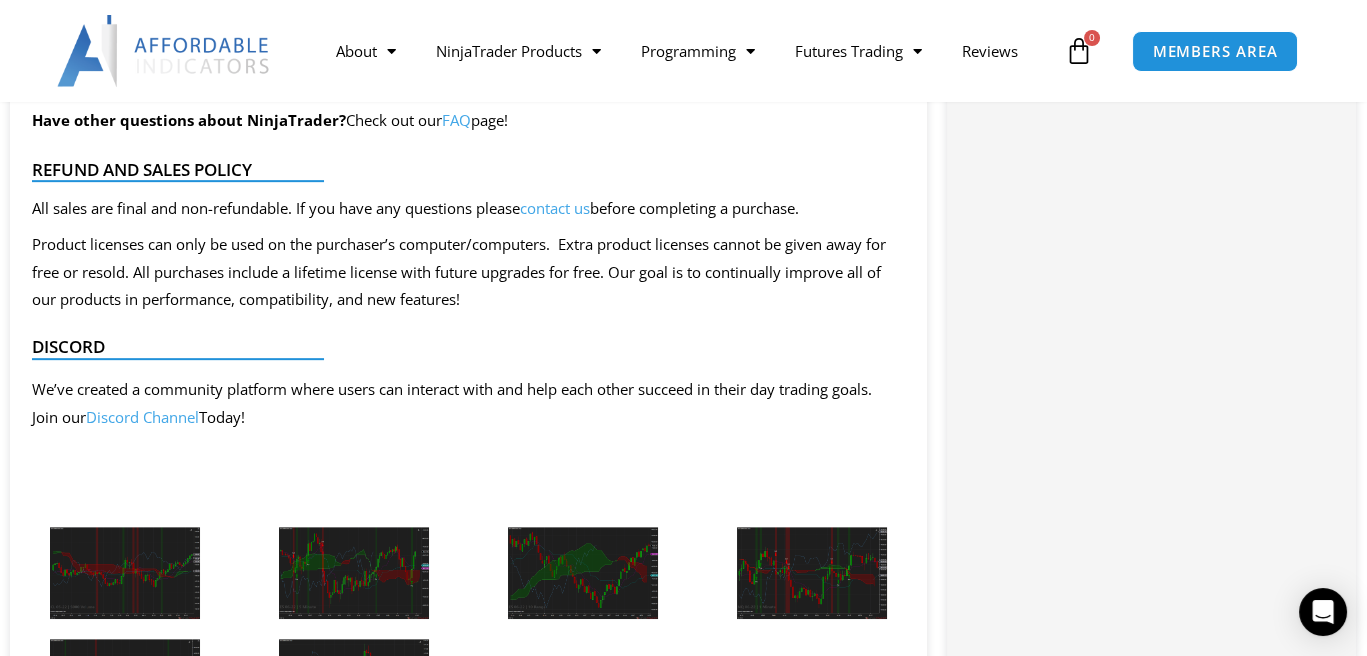 scroll, scrollTop: 1941, scrollLeft: 0, axis: vertical 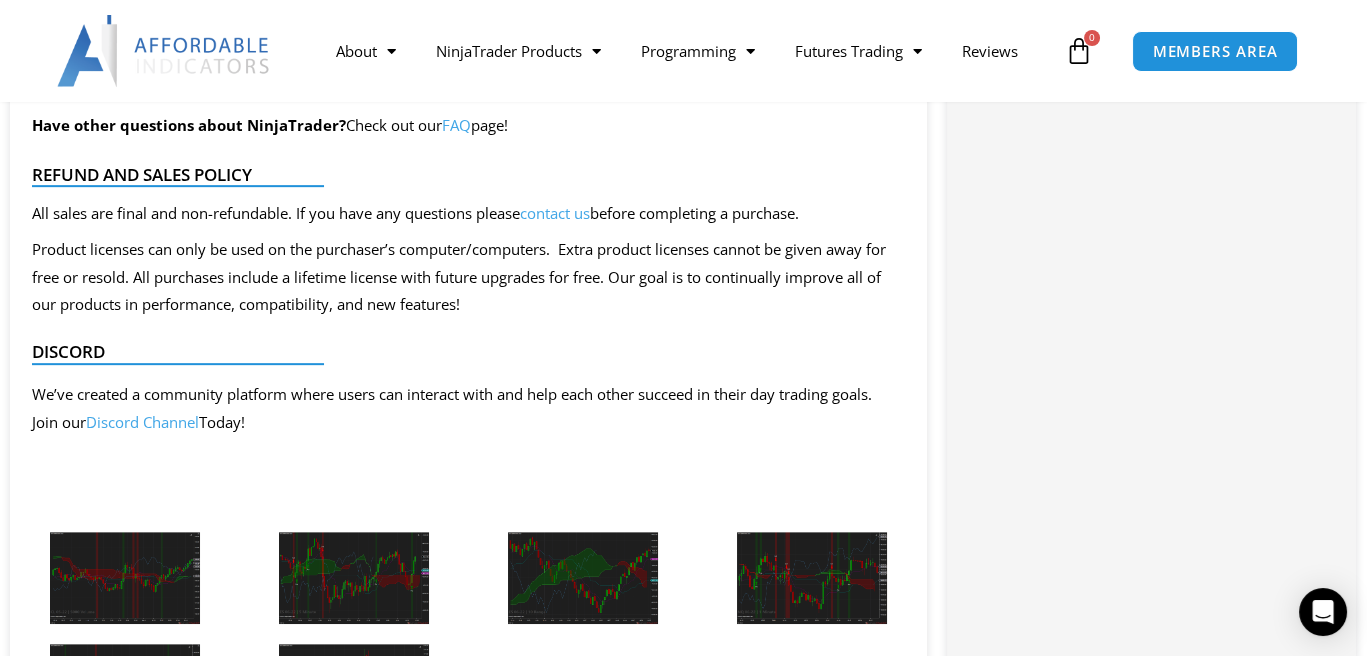 click at bounding box center (583, 578) 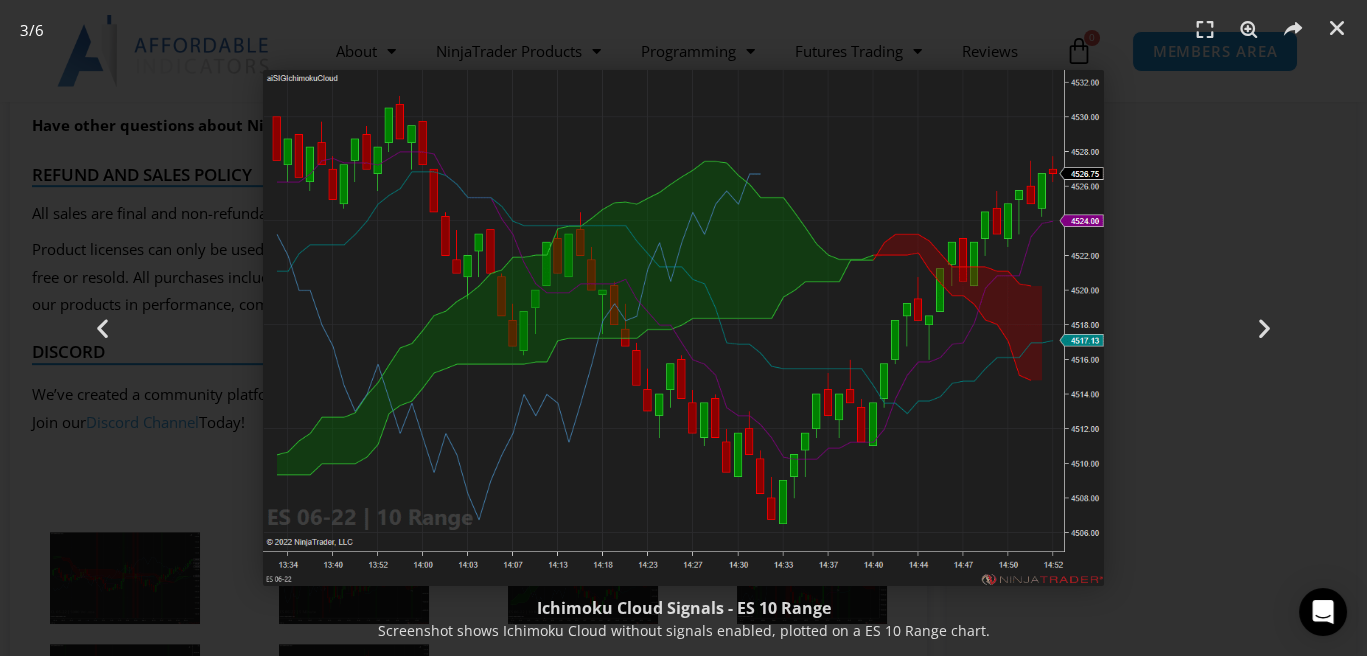 click at bounding box center (1264, 328) 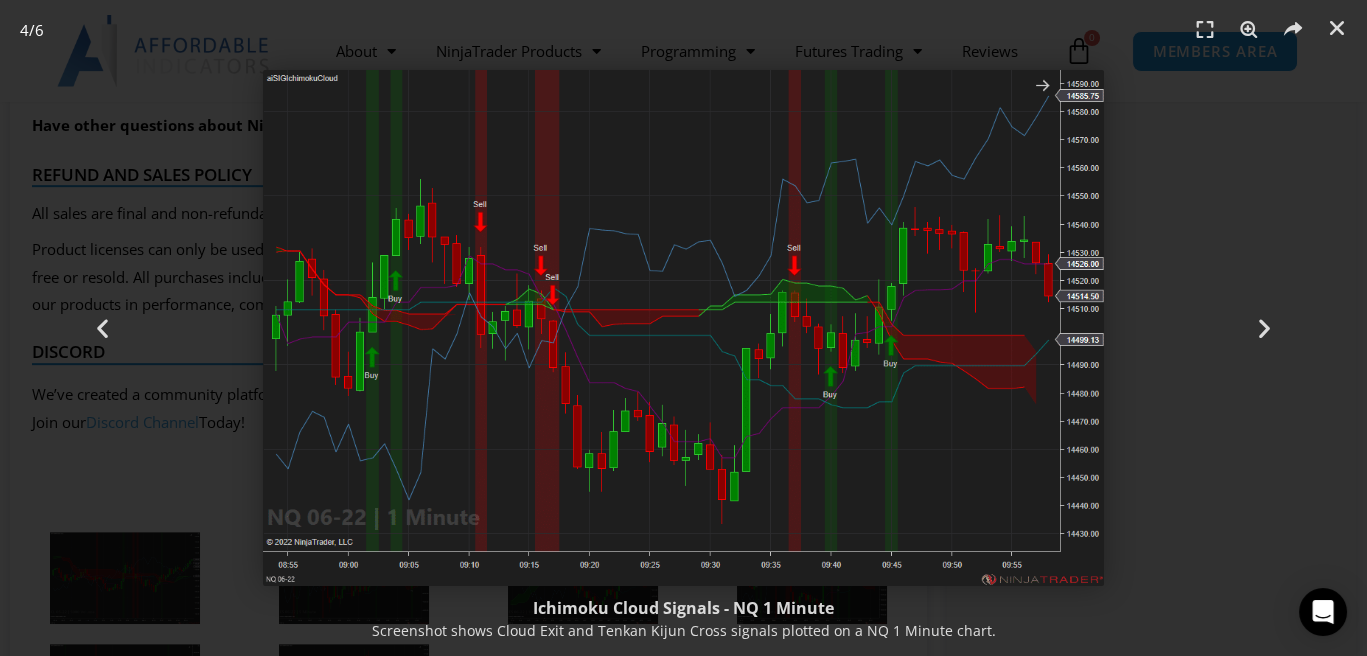 click at bounding box center (102, 328) 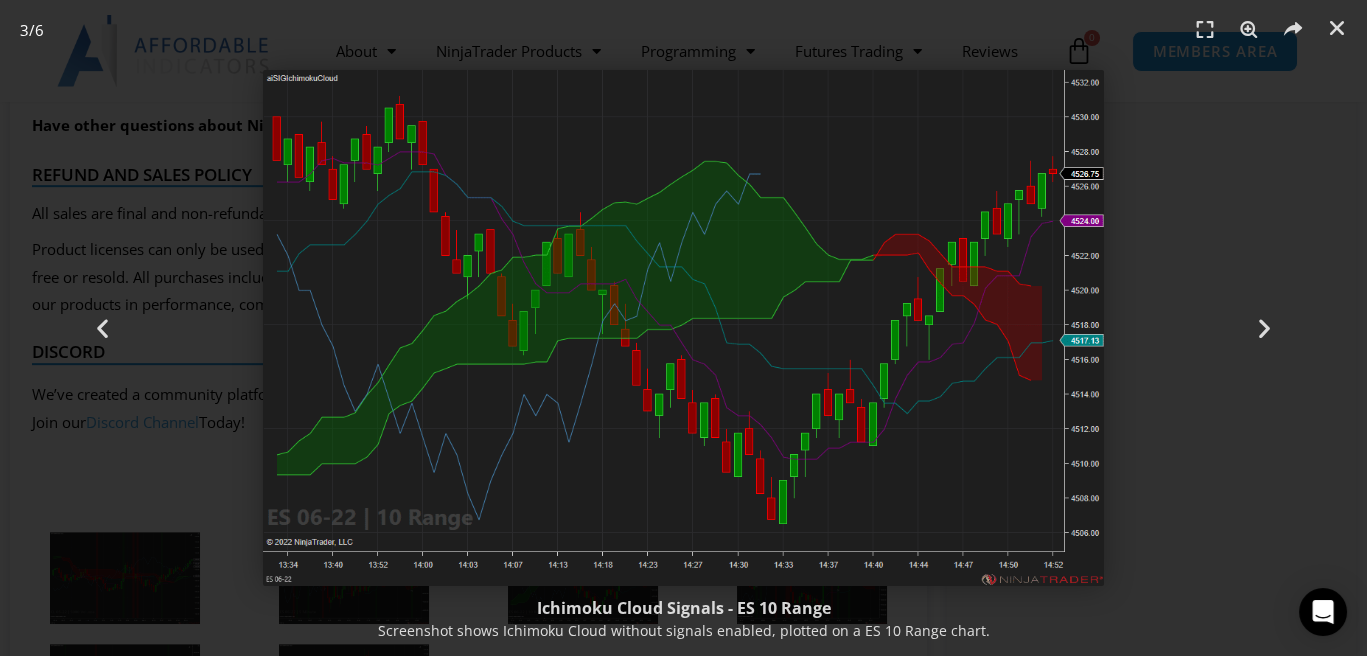 click at bounding box center [102, 328] 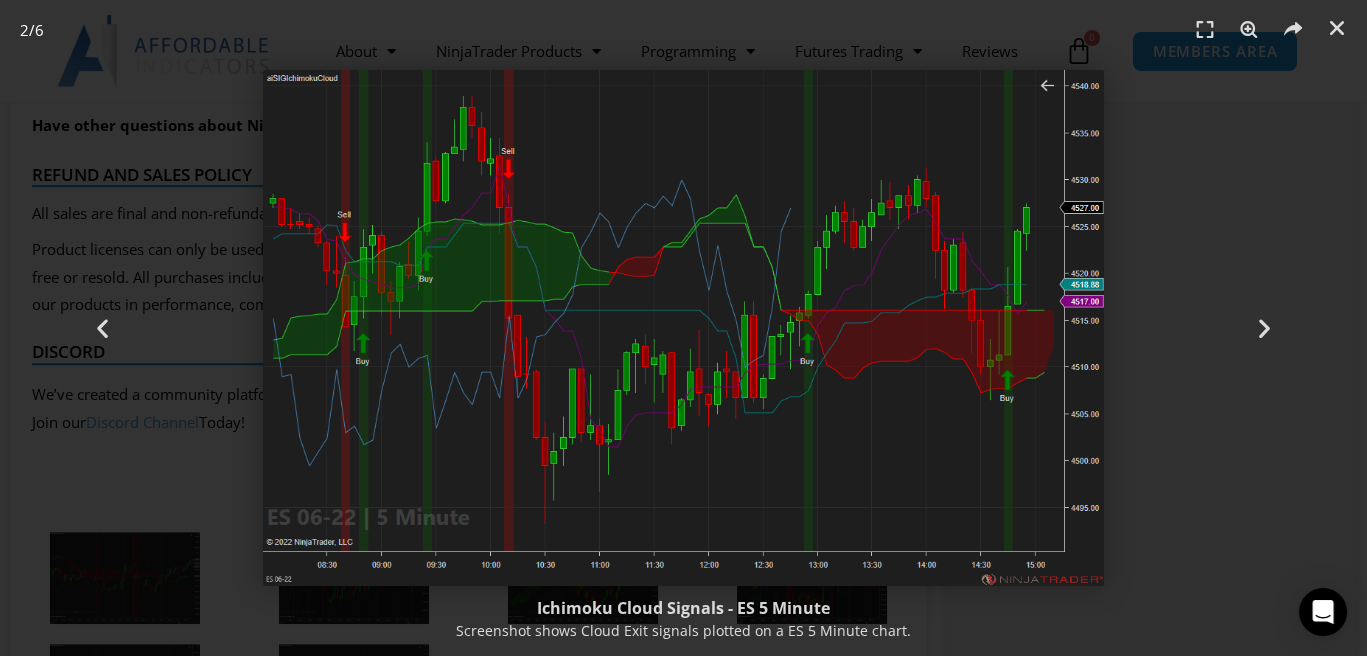 click at bounding box center (102, 328) 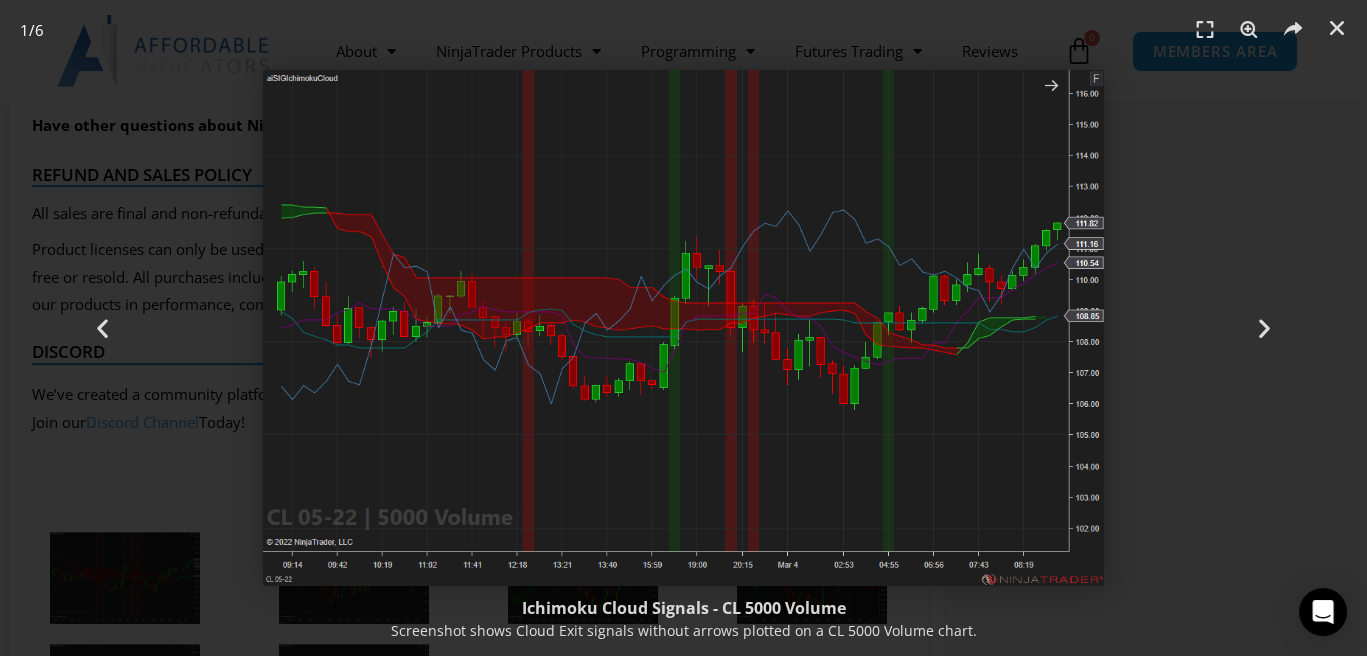 click at bounding box center (102, 328) 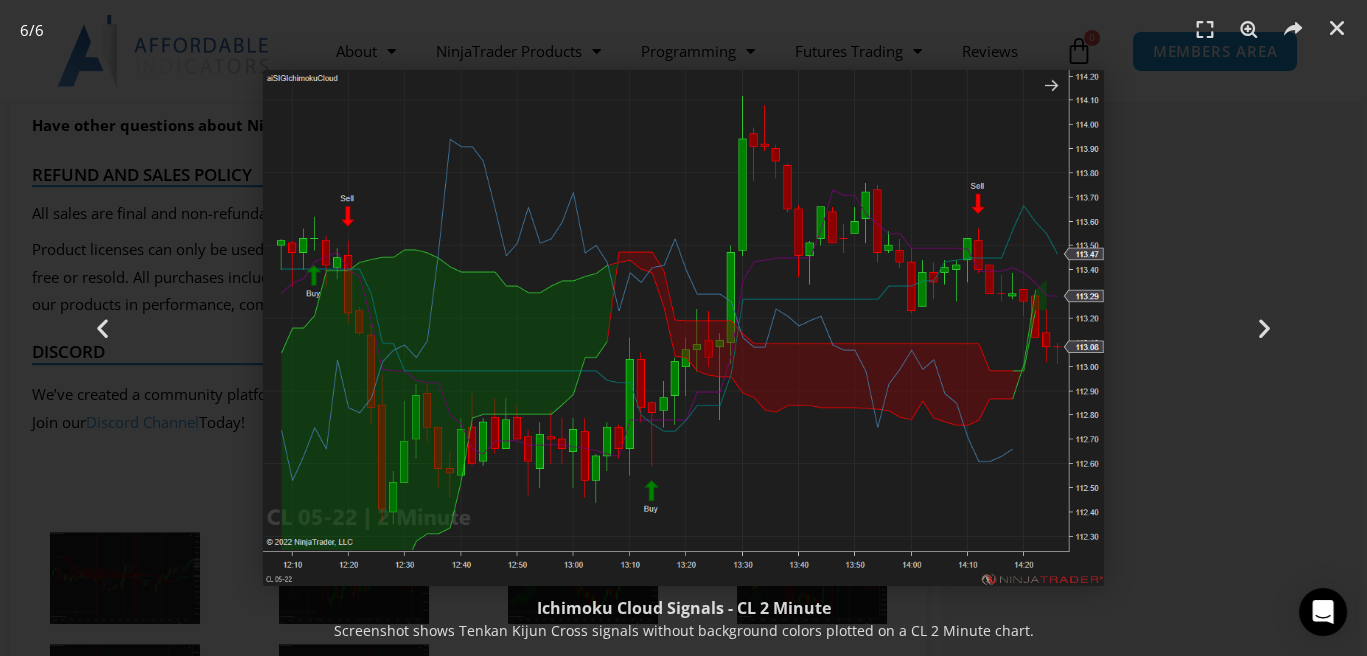 click at bounding box center (102, 328) 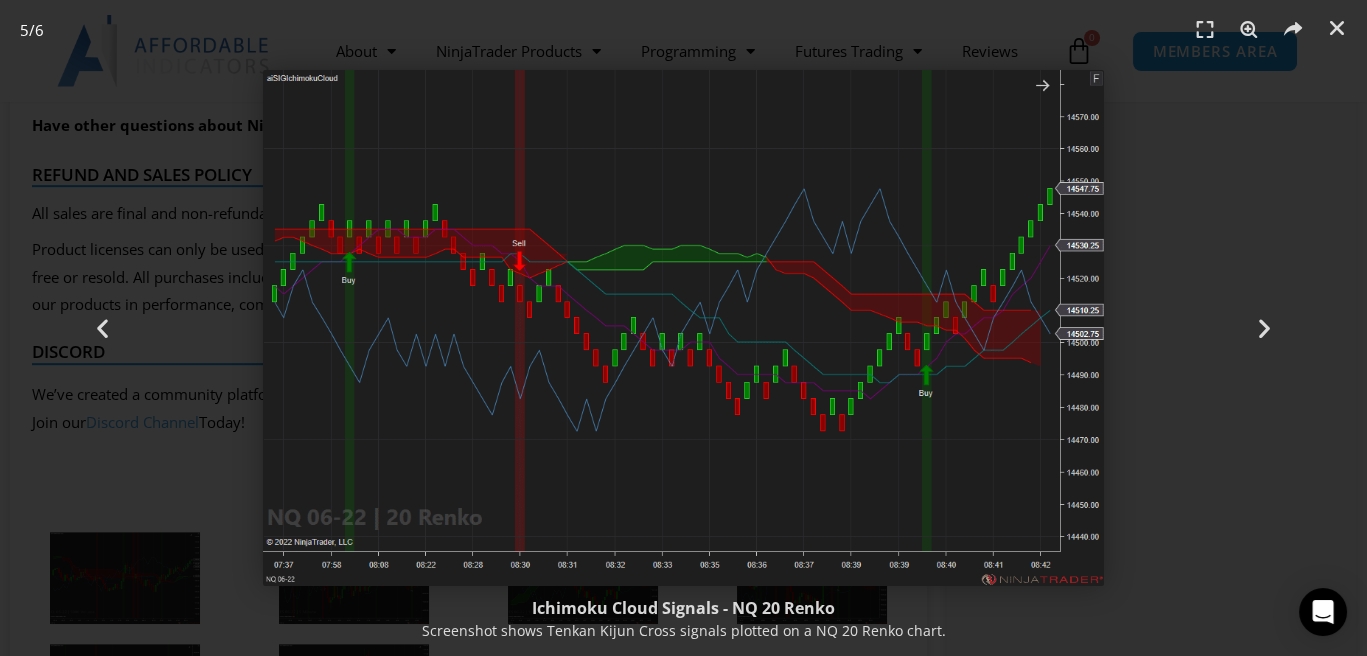 click at bounding box center (1337, 28) 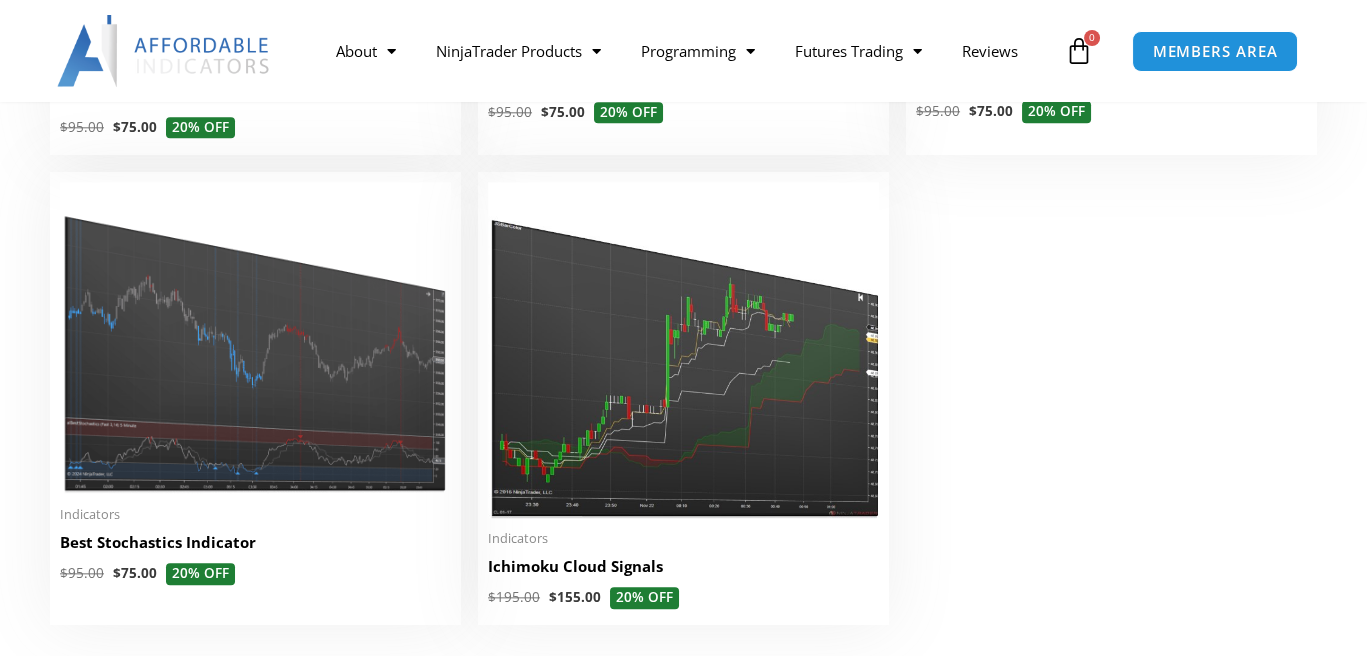 scroll, scrollTop: 0, scrollLeft: 0, axis: both 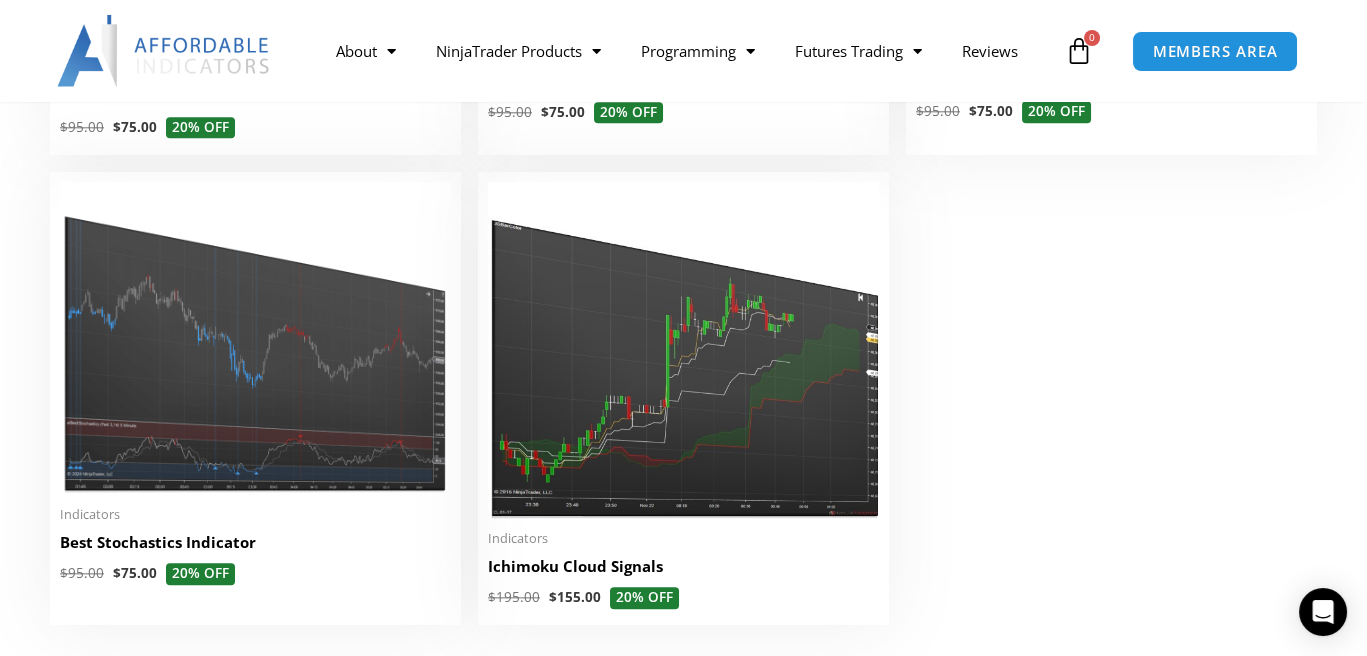 click at bounding box center [255, 338] 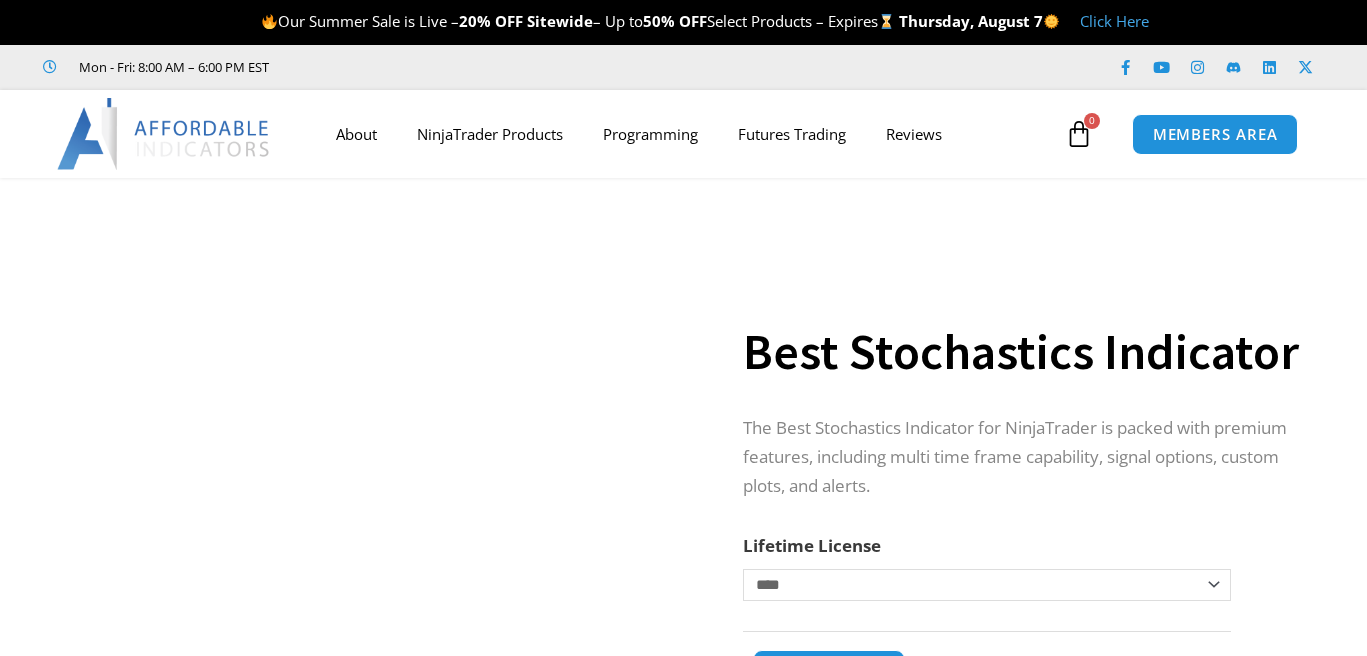 scroll, scrollTop: 0, scrollLeft: 0, axis: both 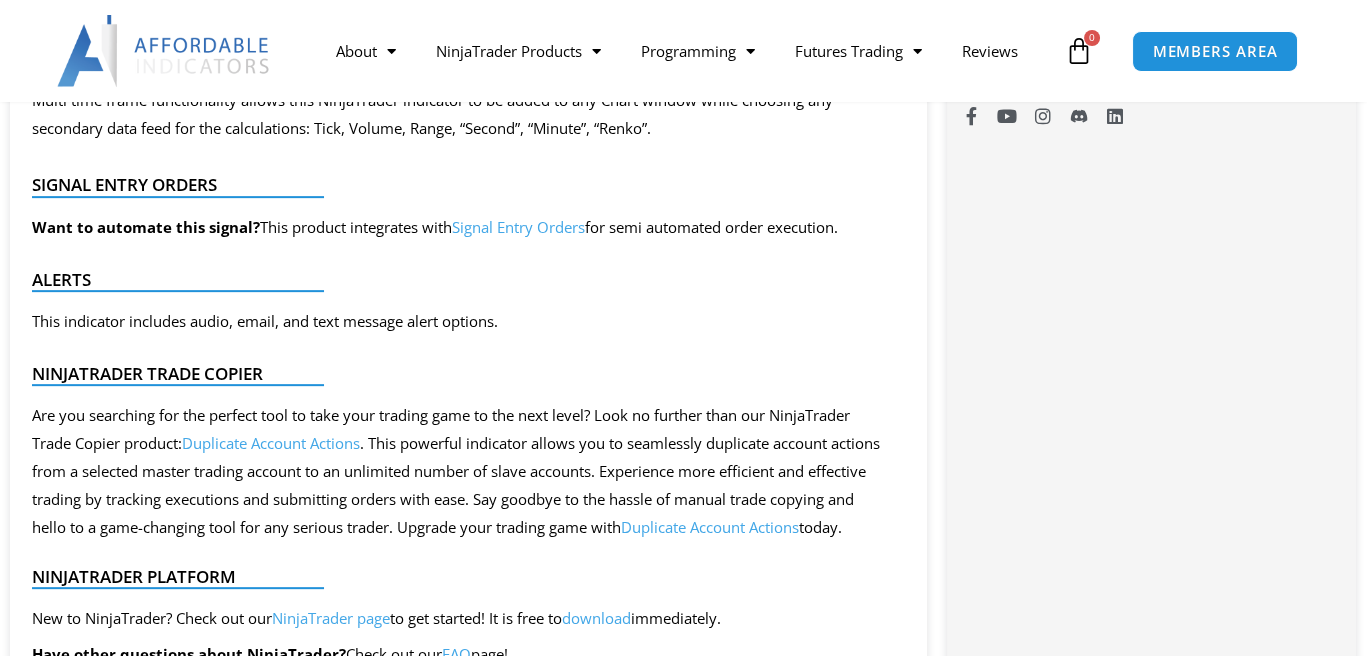 click on "Skip to content
Our Summer Sale is Live –  20% OFF   Sitewide  – Up to  50% OFF  Select Products – Expires    [DAY], [MONTH] [NUMBER]        Click Here
Mon - Fri: 8:00 AM – 6:00 PM EST
Facebook-f
Youtube
Instagram
Linkedin
X-twitter
Facebook-f
Youtube" at bounding box center [683, 583] 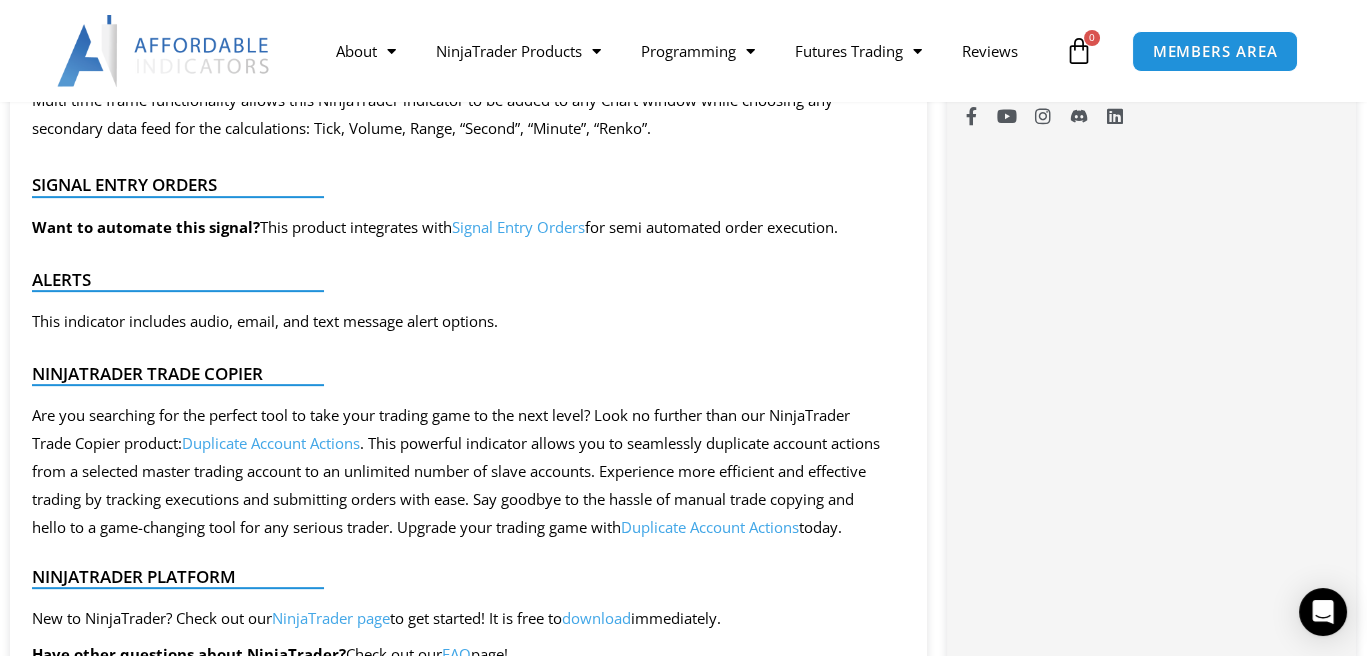 scroll, scrollTop: 2296, scrollLeft: 0, axis: vertical 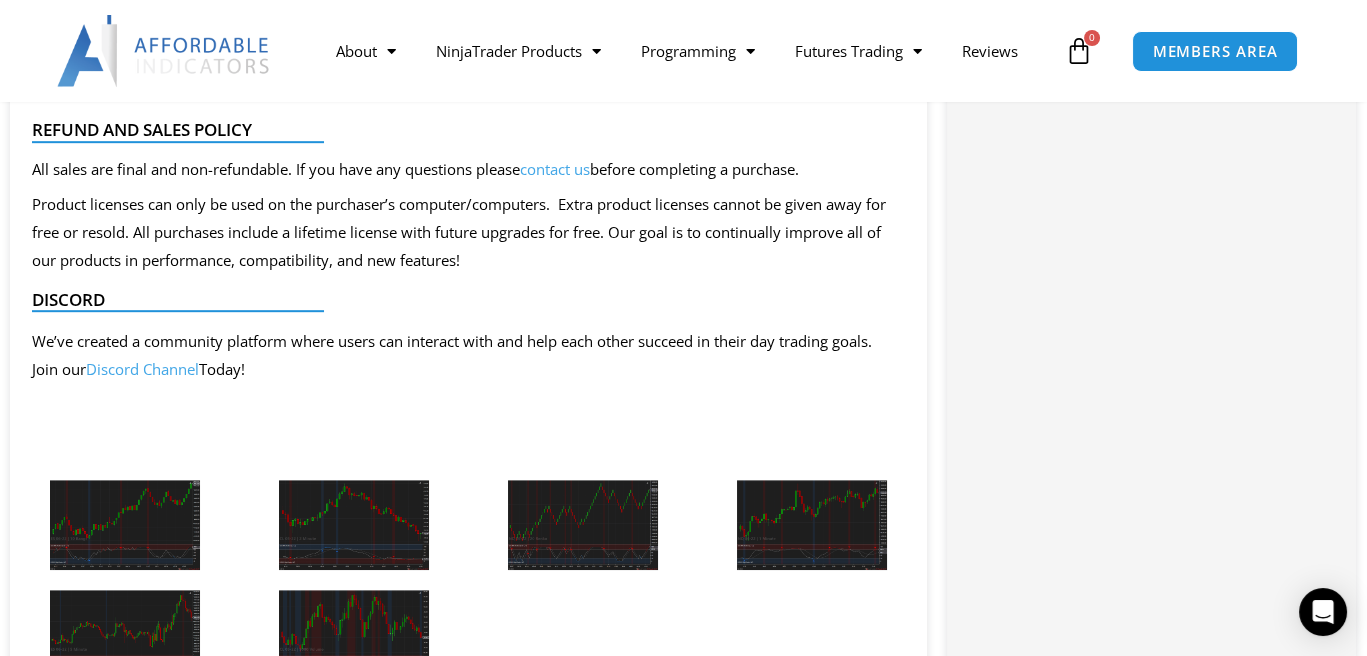click at bounding box center (583, 525) 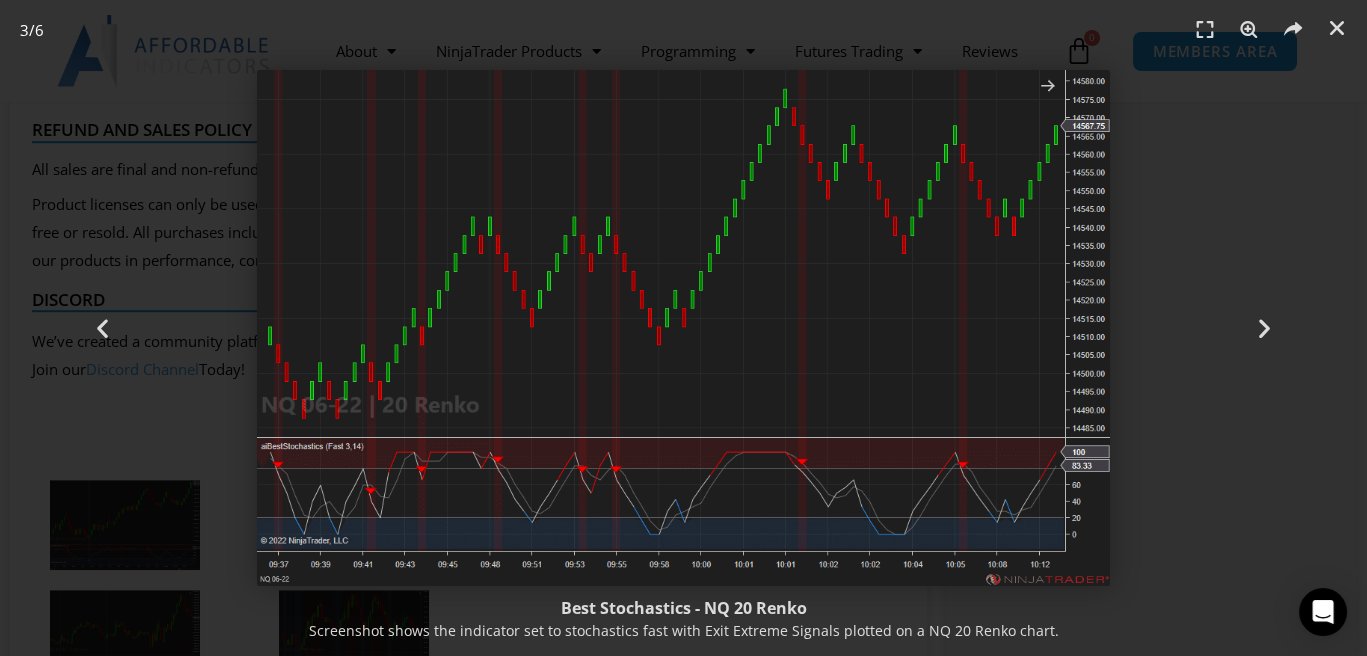 click at bounding box center (1337, 28) 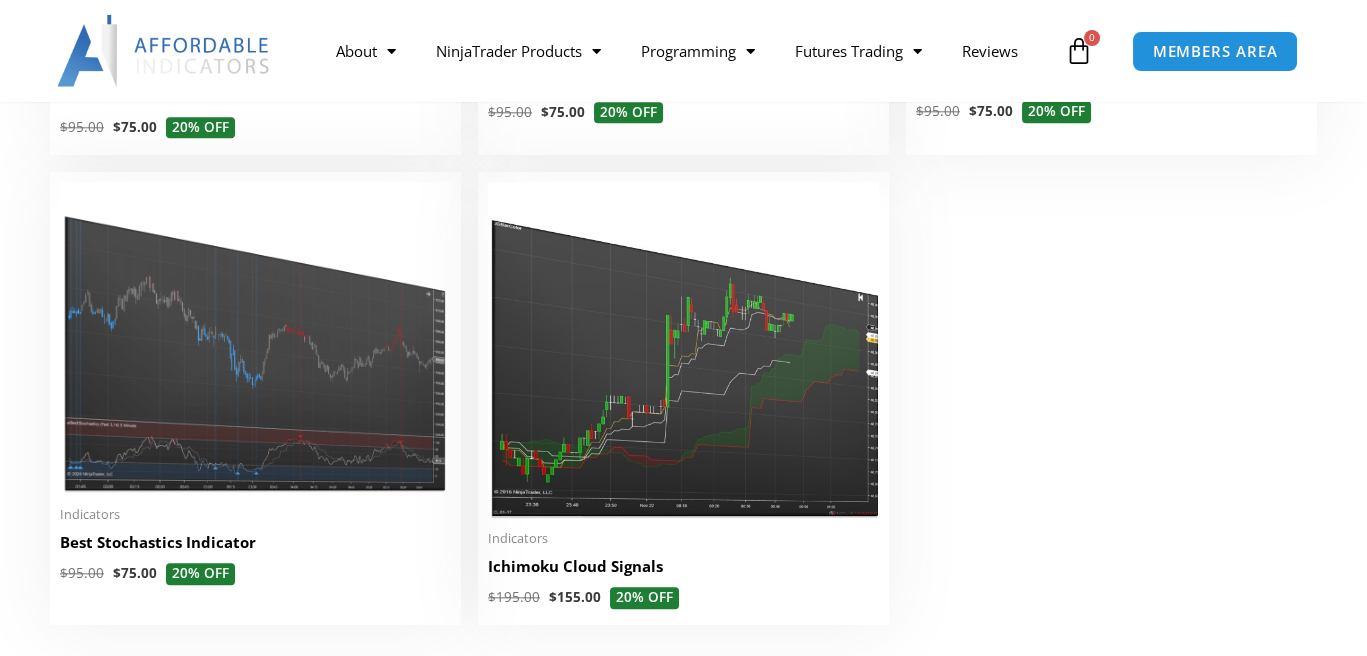 scroll, scrollTop: 4592, scrollLeft: 0, axis: vertical 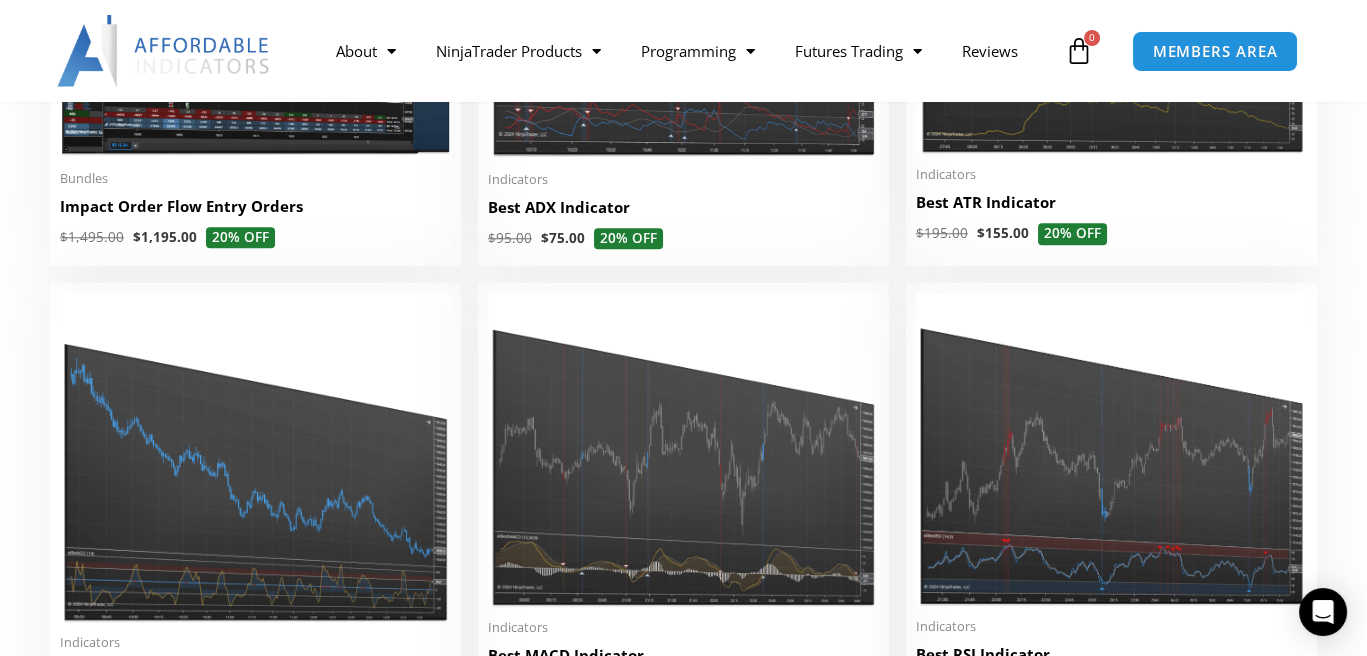 click at bounding box center [1111, 449] 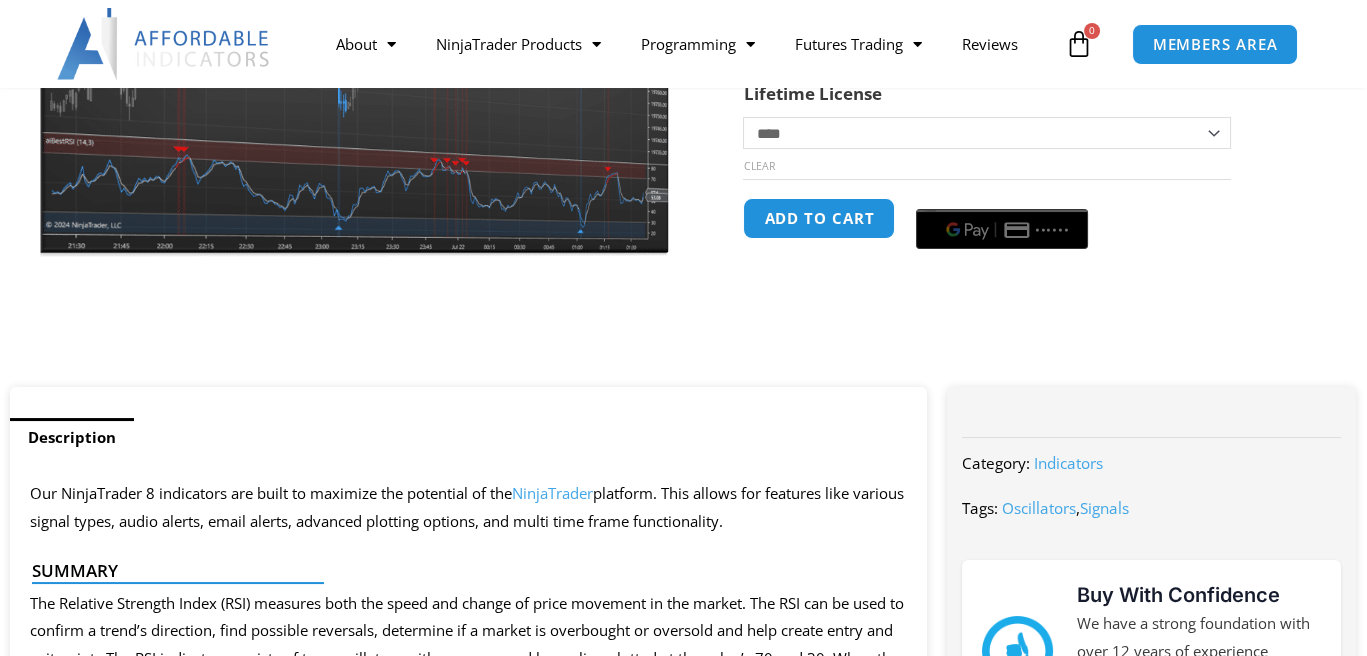 scroll, scrollTop: 574, scrollLeft: 0, axis: vertical 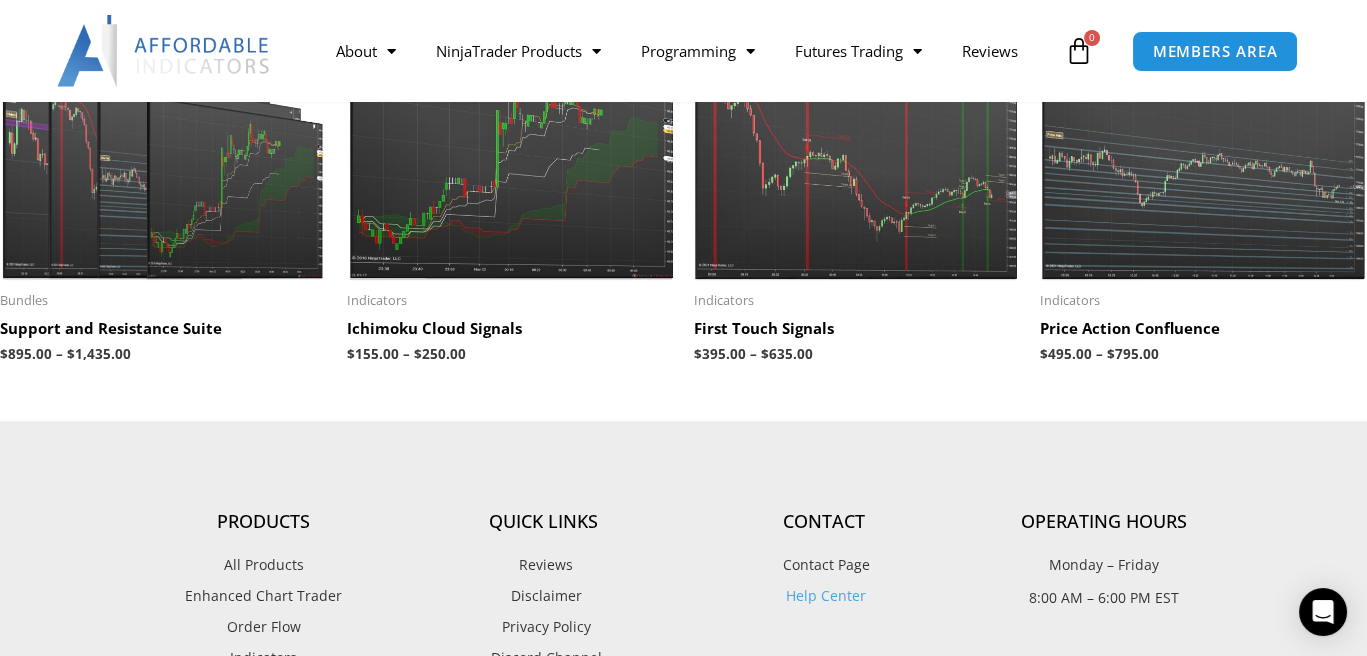 click on "Skip to content
Our Summer Sale is Live –  20% OFF   Sitewide  – Up to  50% OFF  Select Products – Expires    [DAY], [MONTH] [NUMBER]        Click Here
Mon - Fri: 8:00 AM – 6:00 PM EST
Facebook-f
Youtube
Instagram
Linkedin
X-twitter
Facebook-f
Youtube" at bounding box center [683, -751] 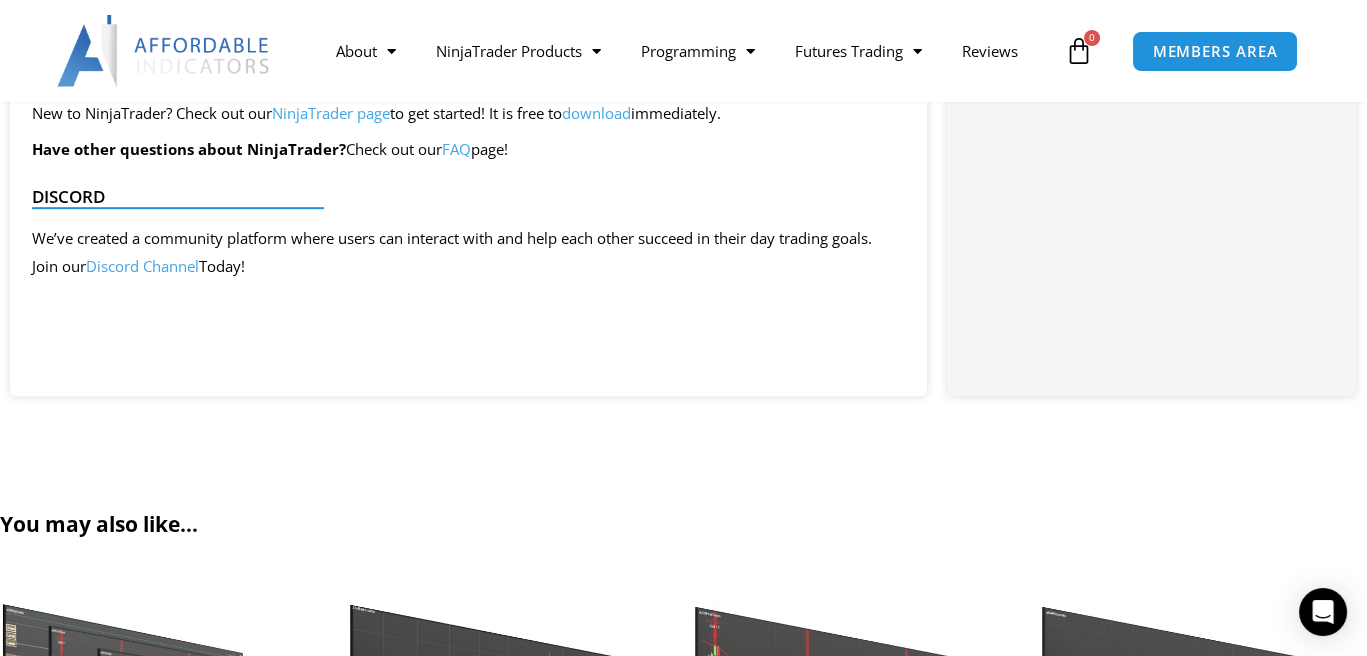 scroll, scrollTop: 1749, scrollLeft: 0, axis: vertical 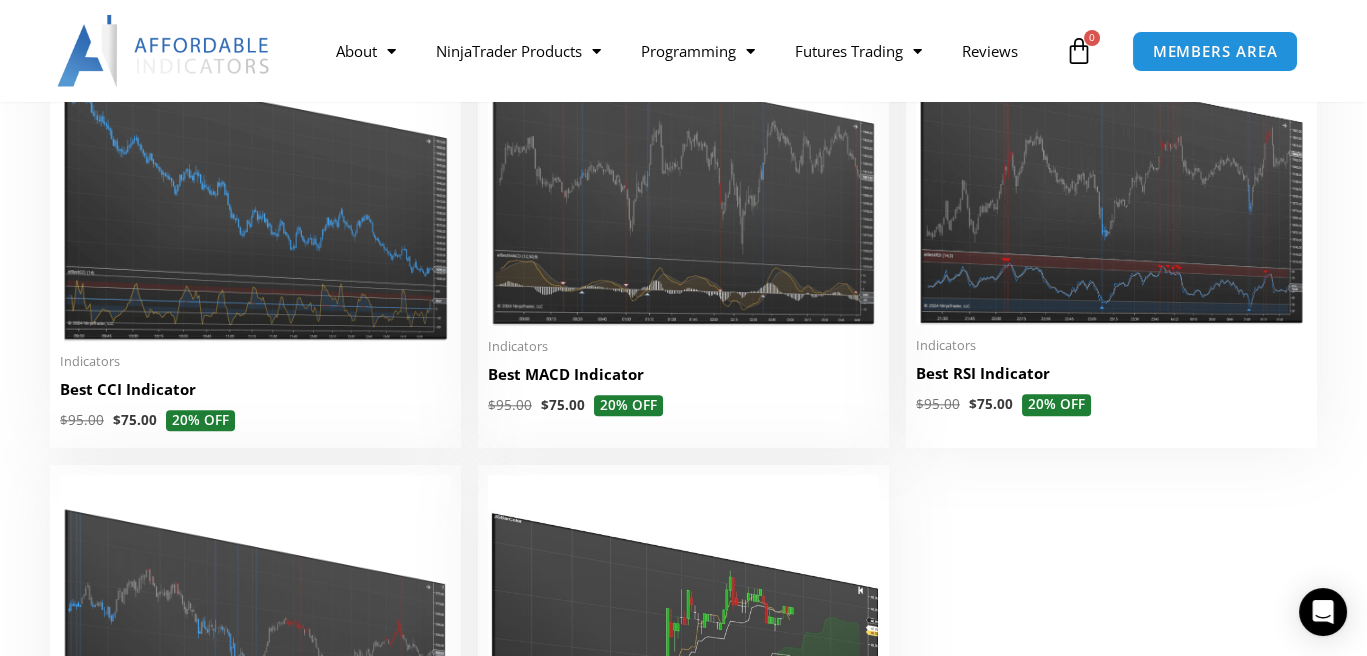 click at bounding box center (683, 169) 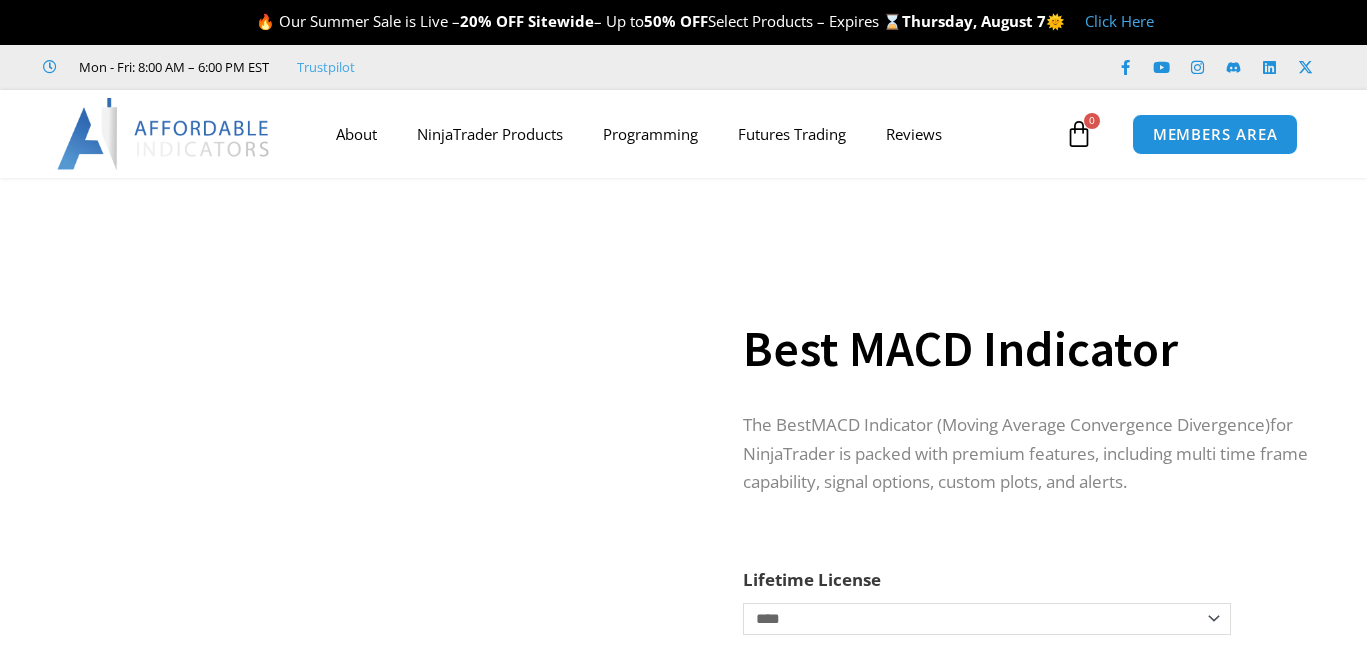 scroll, scrollTop: 0, scrollLeft: 0, axis: both 